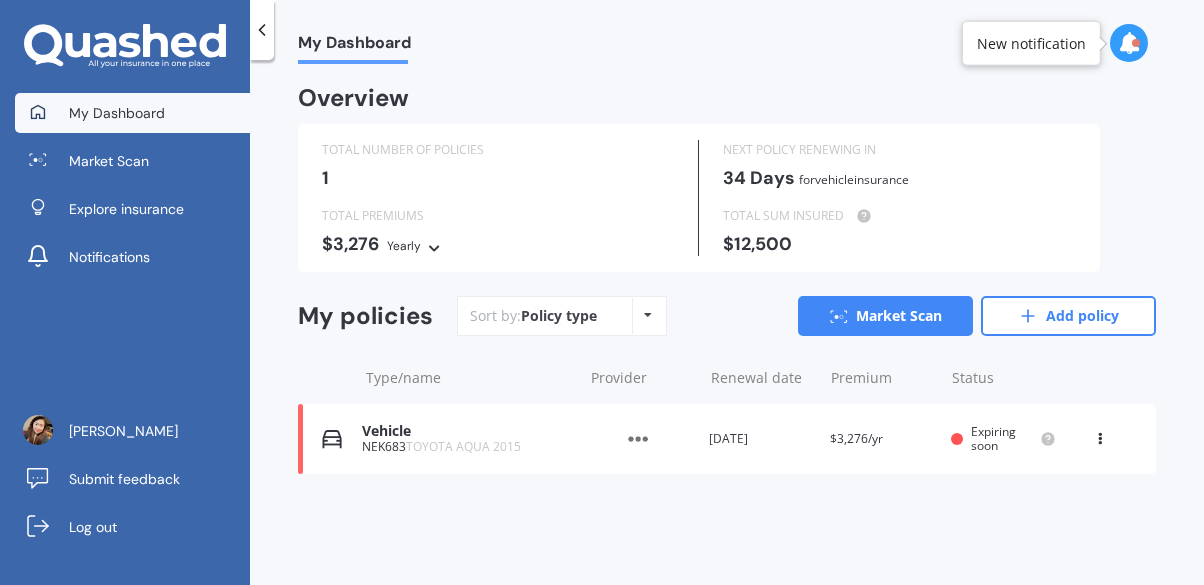 scroll, scrollTop: 0, scrollLeft: 0, axis: both 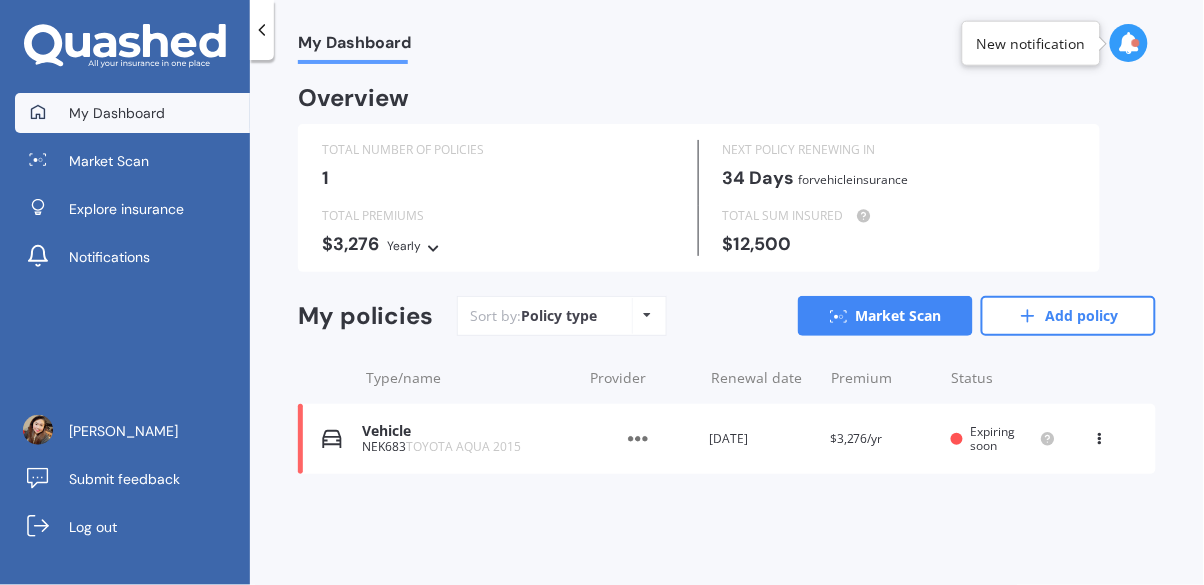 click at bounding box center [1129, 43] 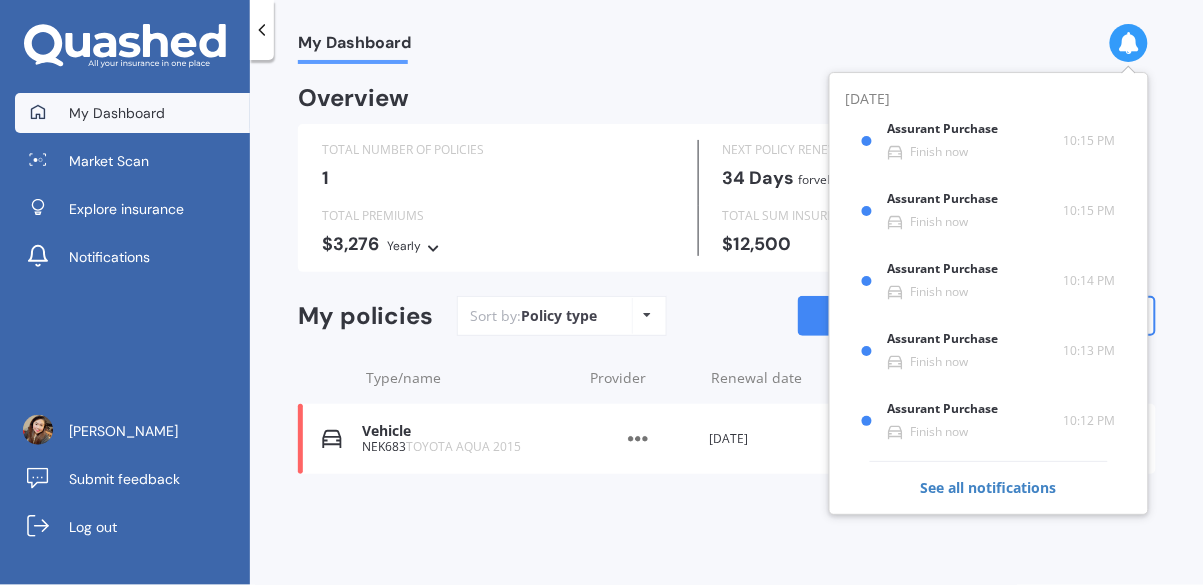 click on "My Dashboard" at bounding box center (727, 32) 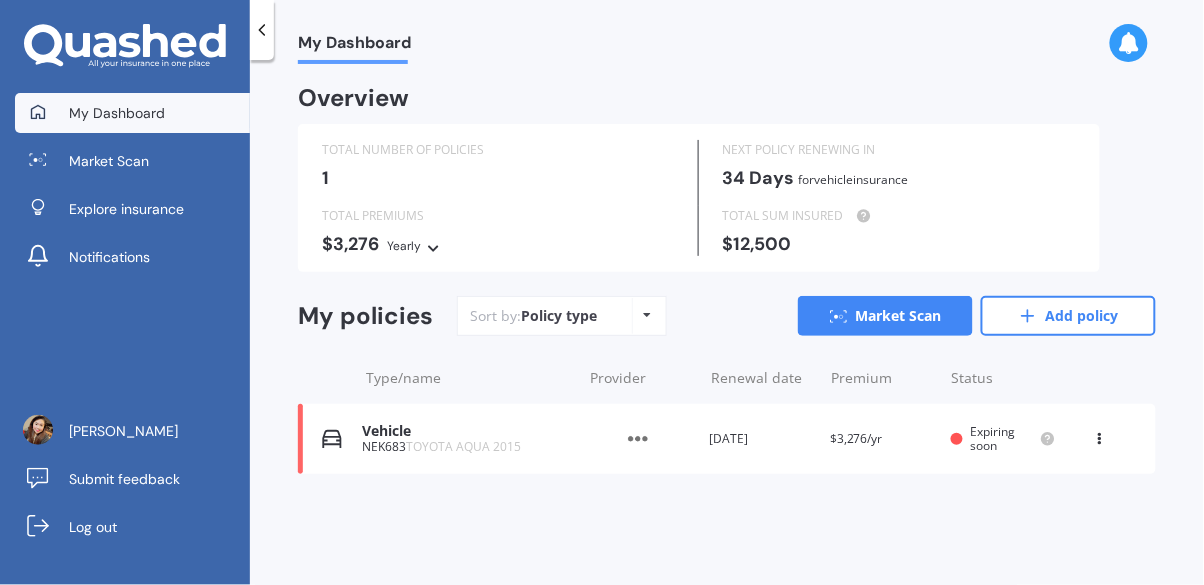 click on "Market Scan" at bounding box center [885, 316] 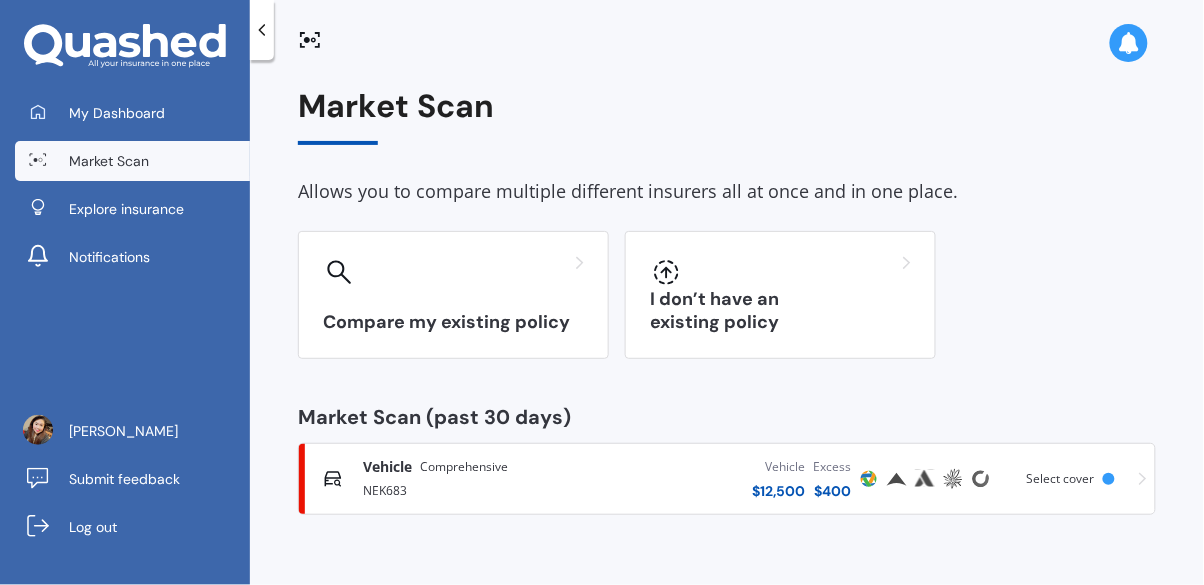 click on "Compare my existing policy" at bounding box center [453, 295] 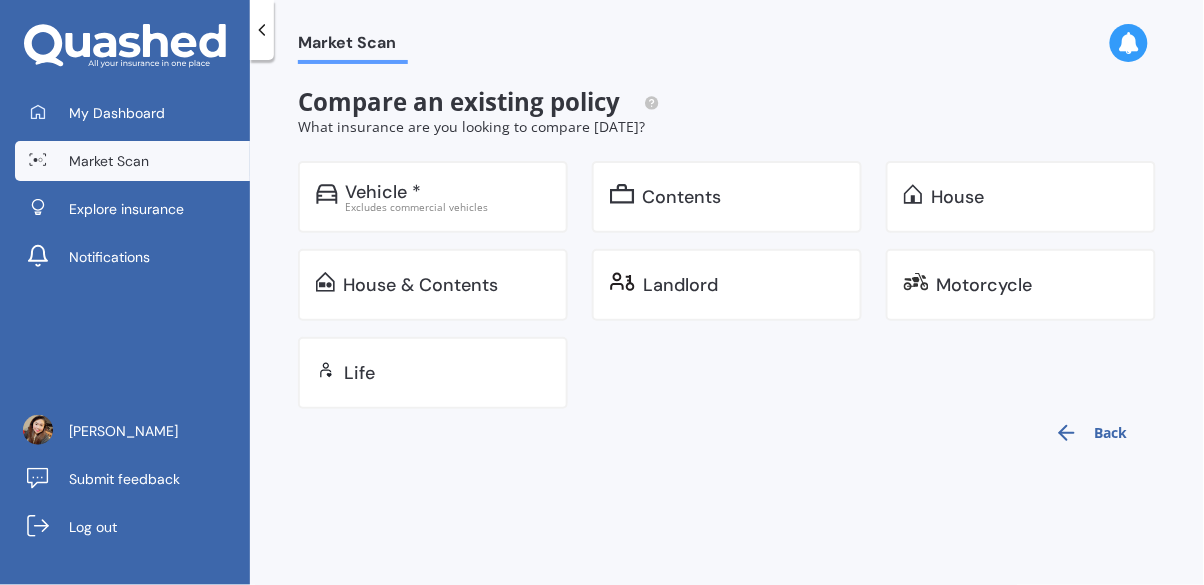 click on "Contents" at bounding box center (743, 197) 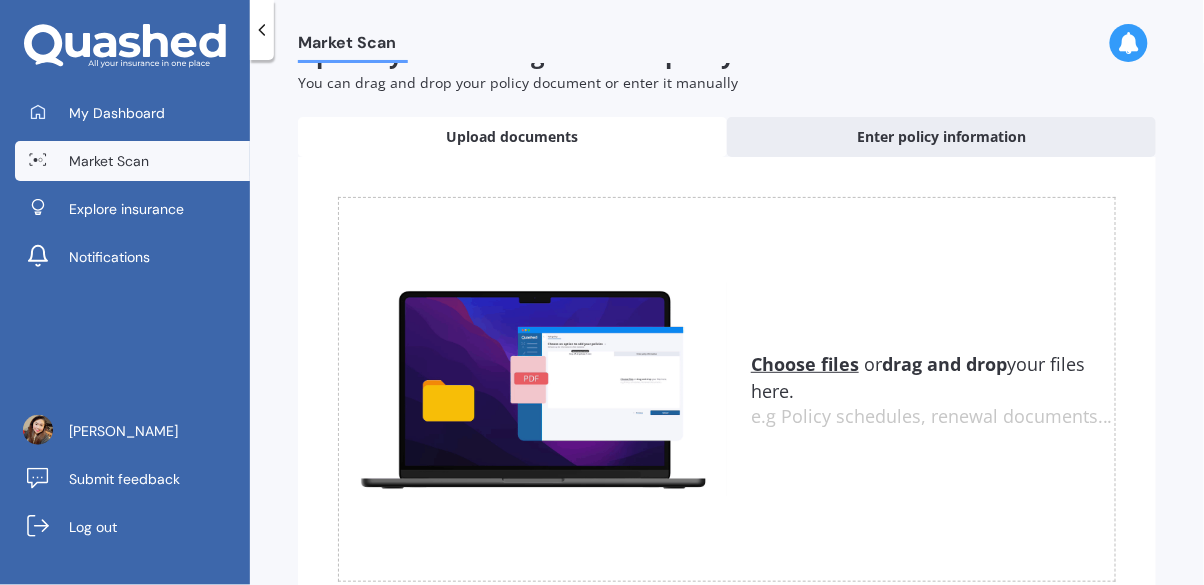 scroll, scrollTop: 72, scrollLeft: 0, axis: vertical 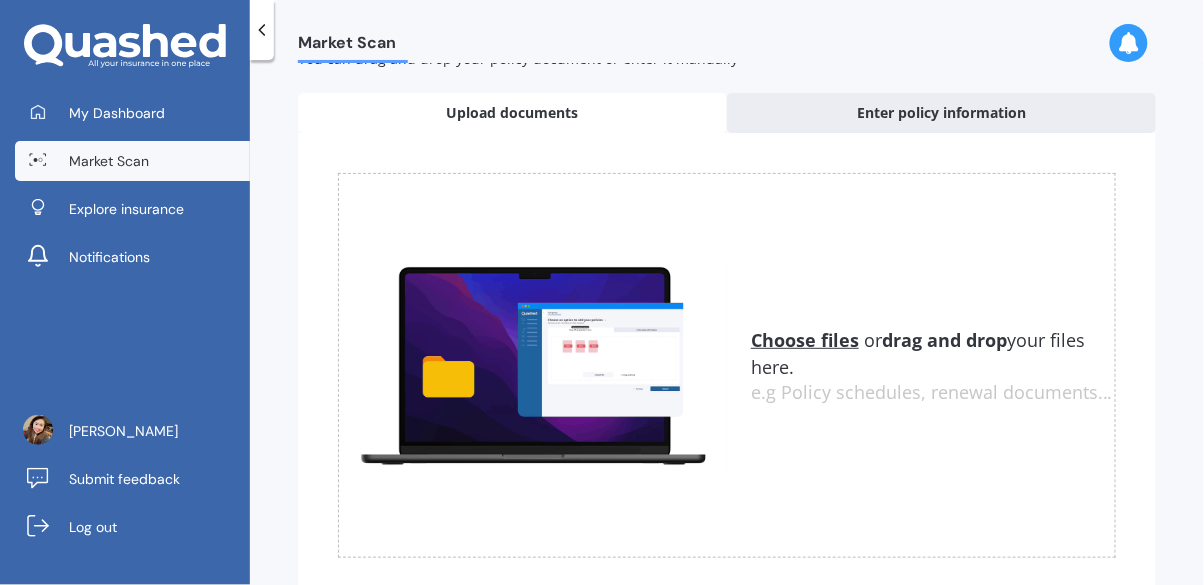 click on "Enter policy information" at bounding box center (941, 113) 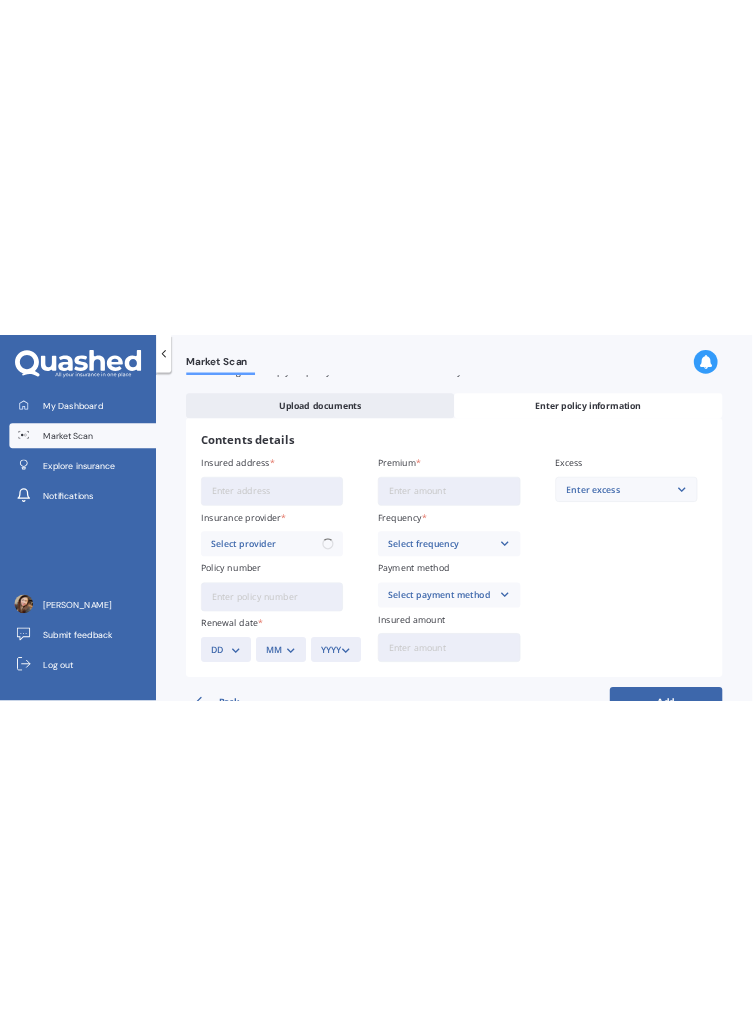 scroll, scrollTop: 37, scrollLeft: 0, axis: vertical 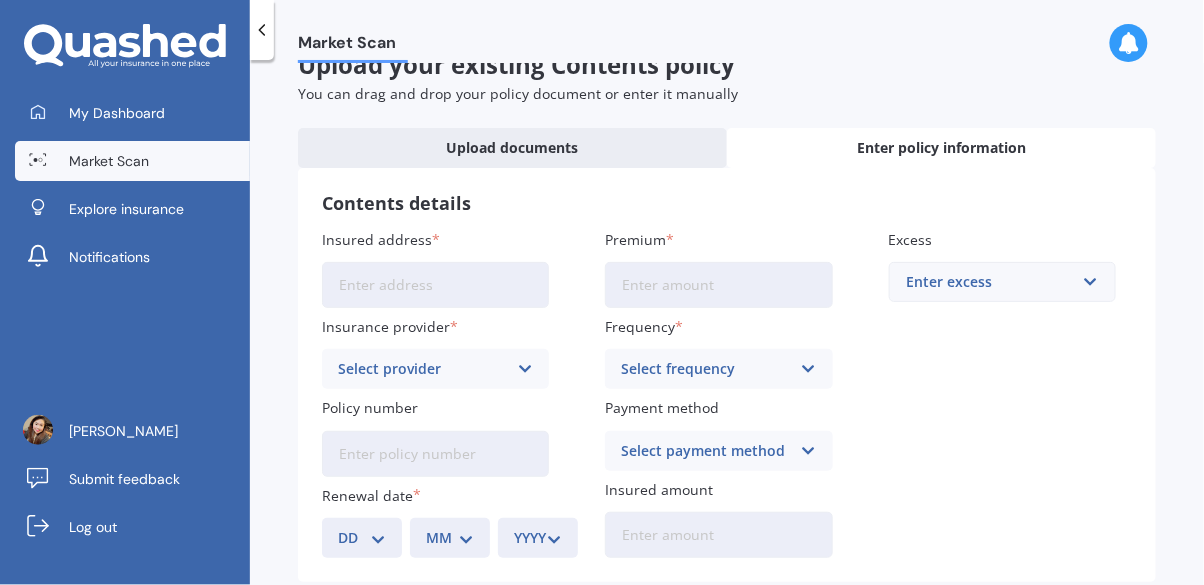 click on "Insured address" at bounding box center [435, 285] 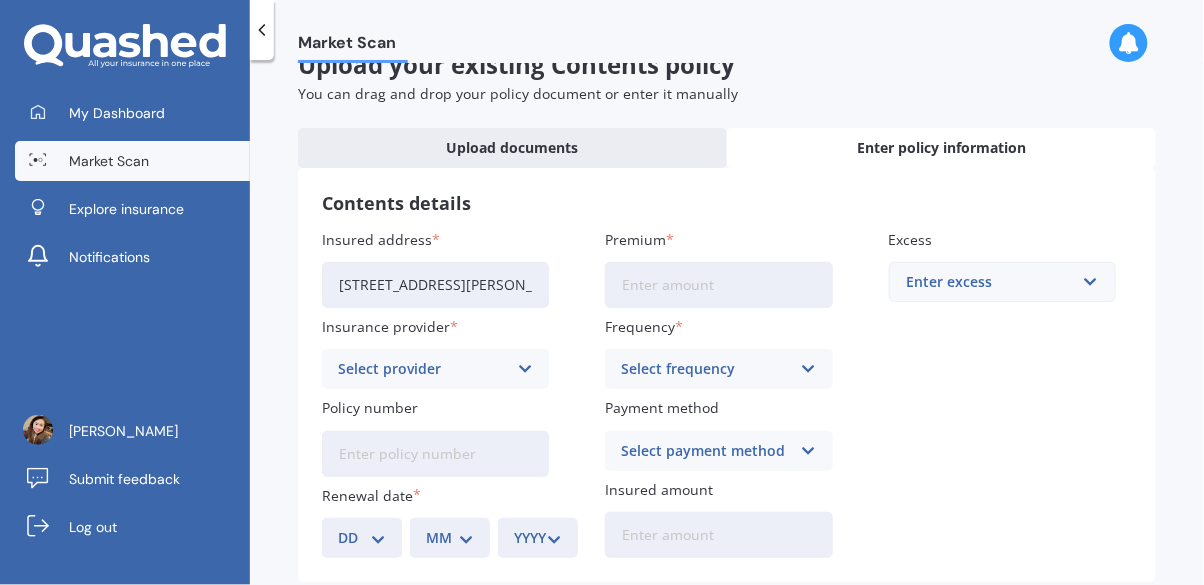 type on "[STREET_ADDRESS][PERSON_NAME]" 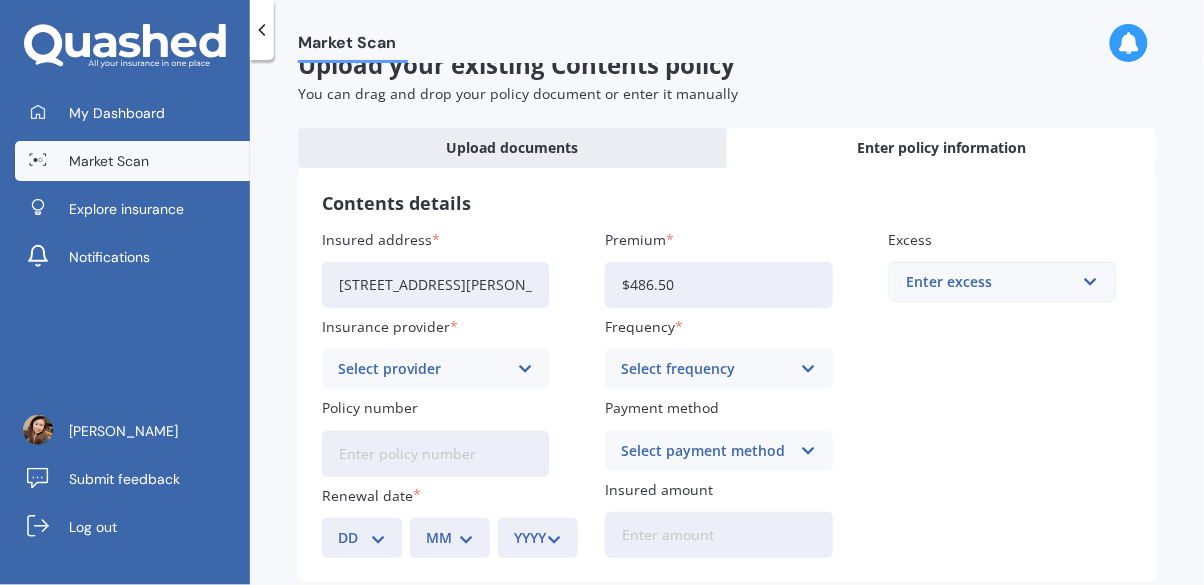 type on "$486.50" 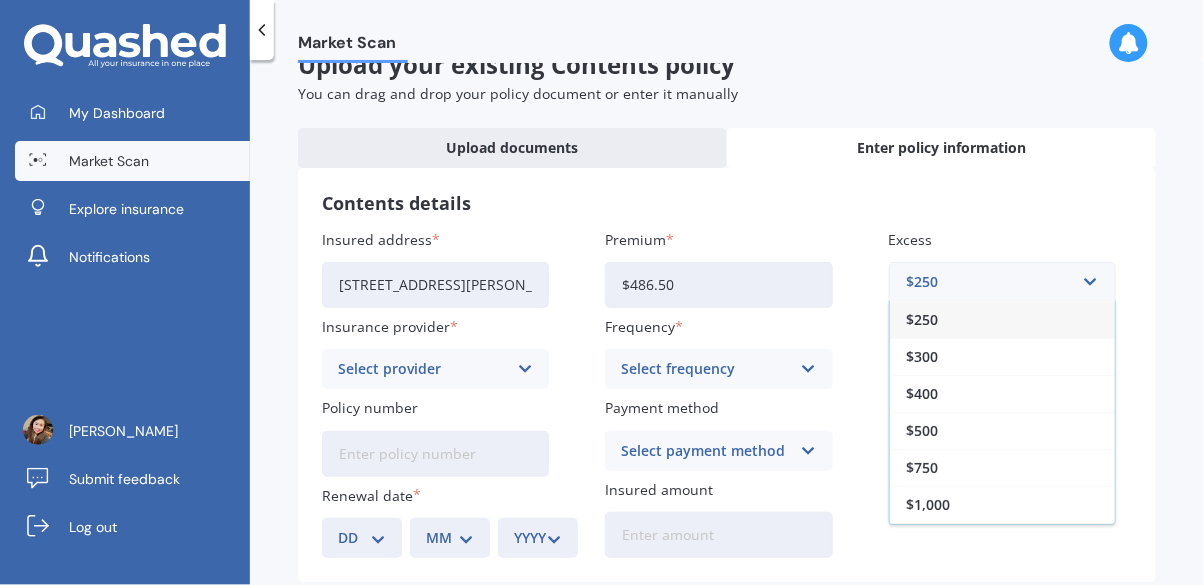 click on "$300" at bounding box center (1002, 356) 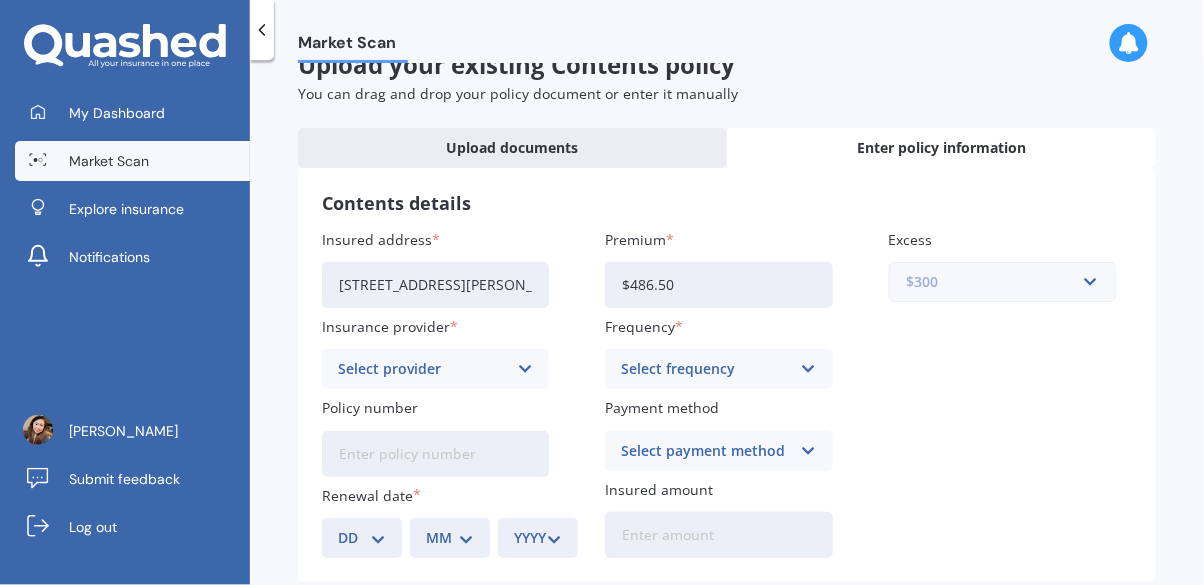 click at bounding box center (995, 282) 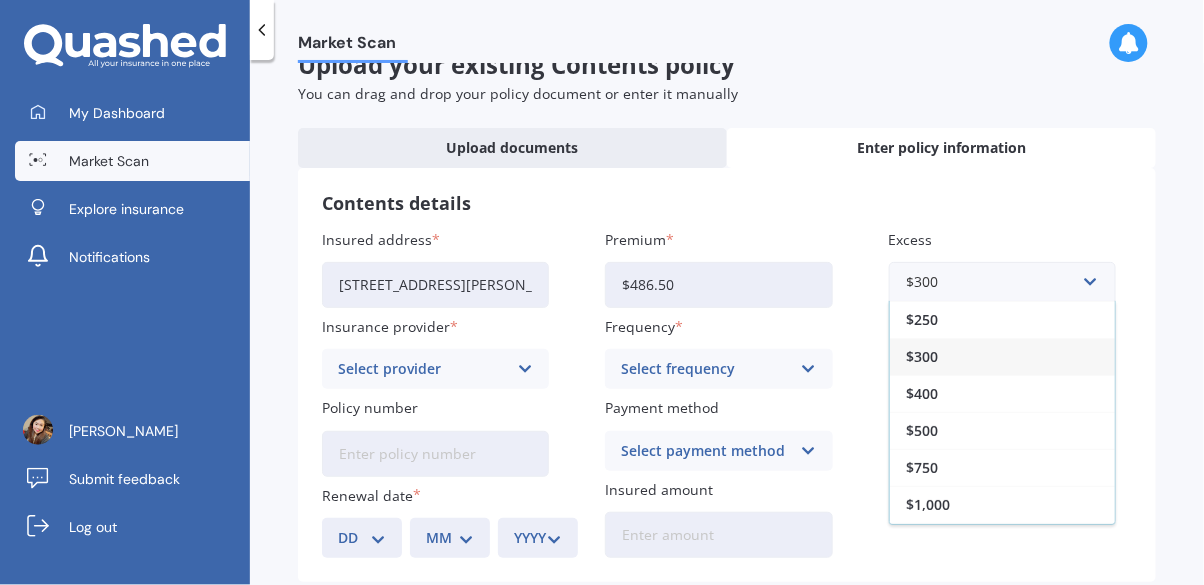 click on "$250" at bounding box center (1002, 319) 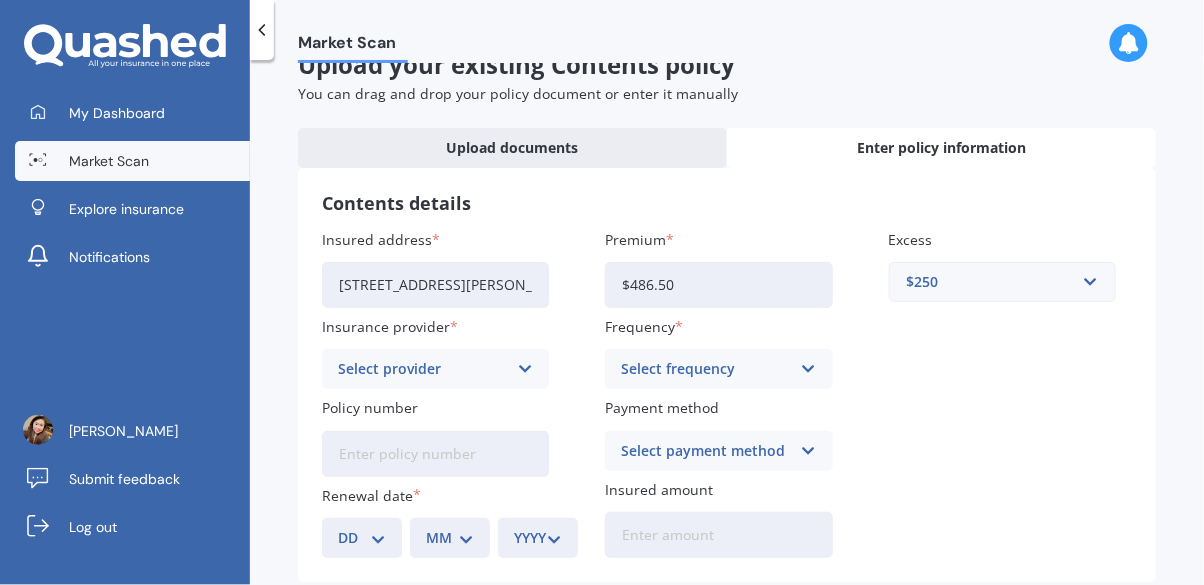 click on "Select provider" at bounding box center (422, 369) 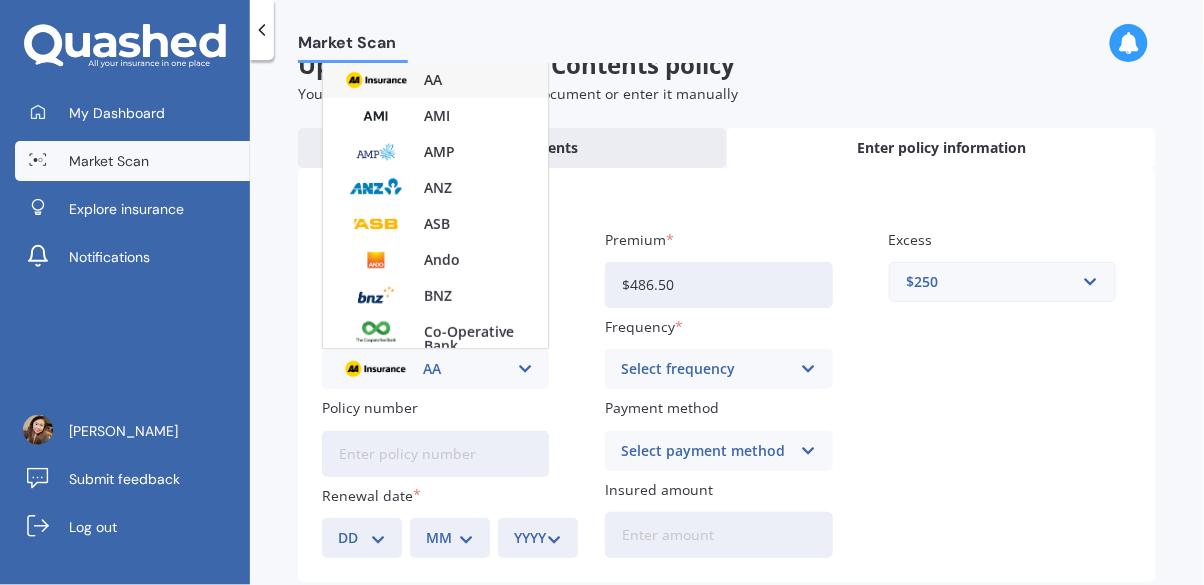 click on "AMI" at bounding box center [435, 116] 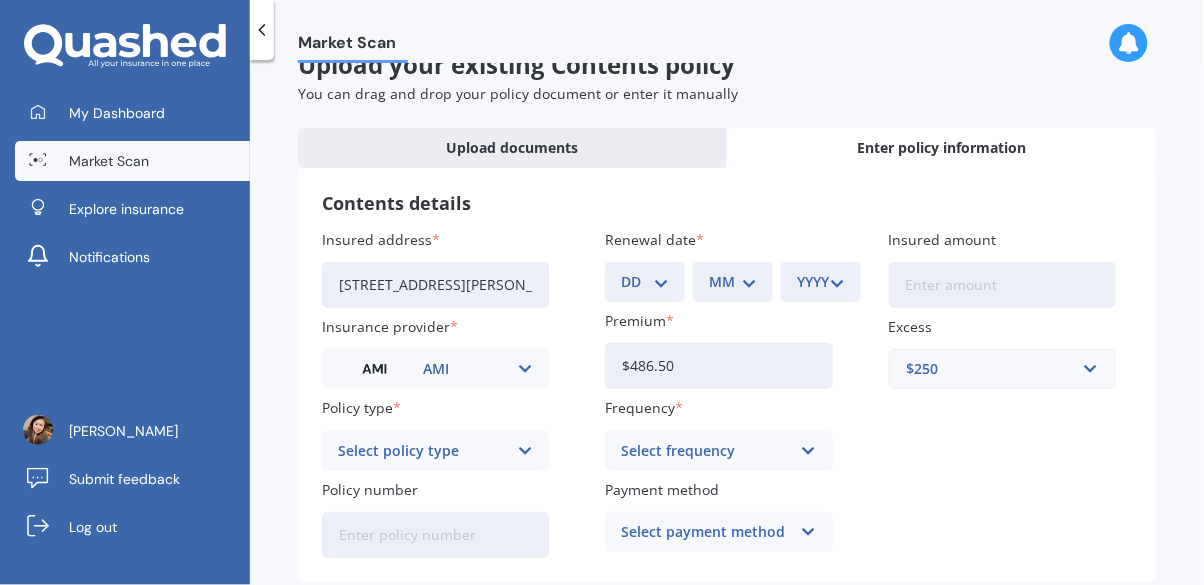 click at bounding box center (525, 451) 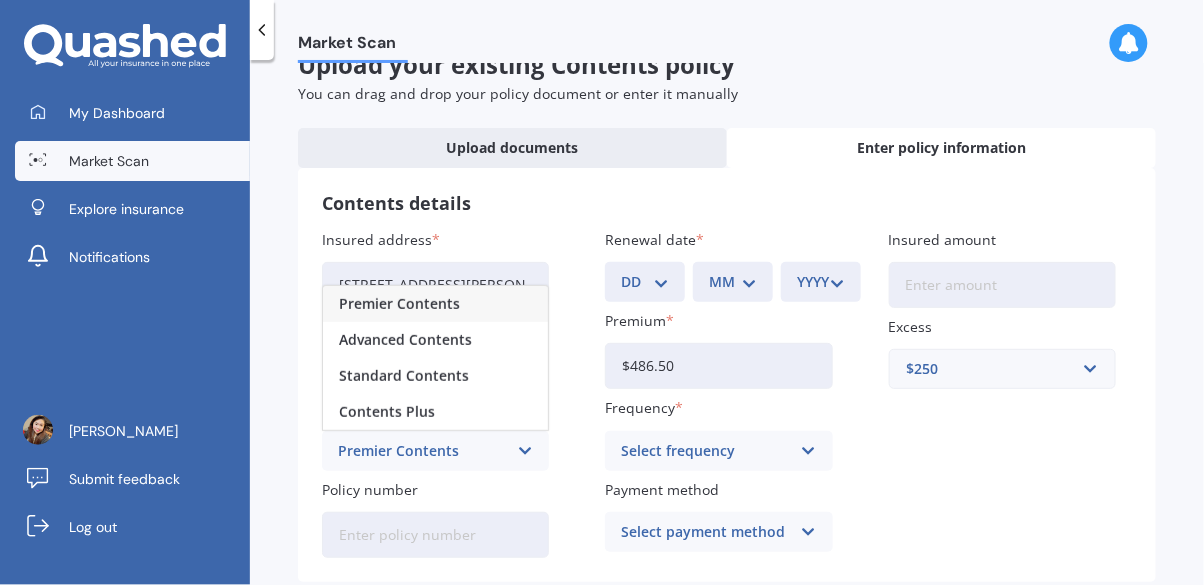 click on "Contents Plus" at bounding box center (387, 412) 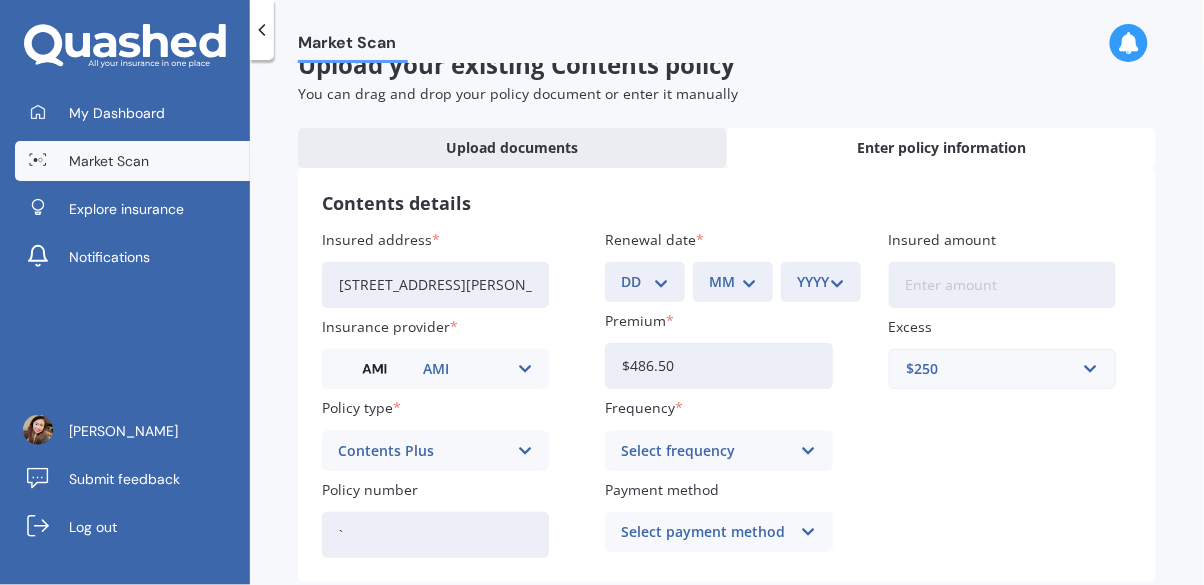type on "`" 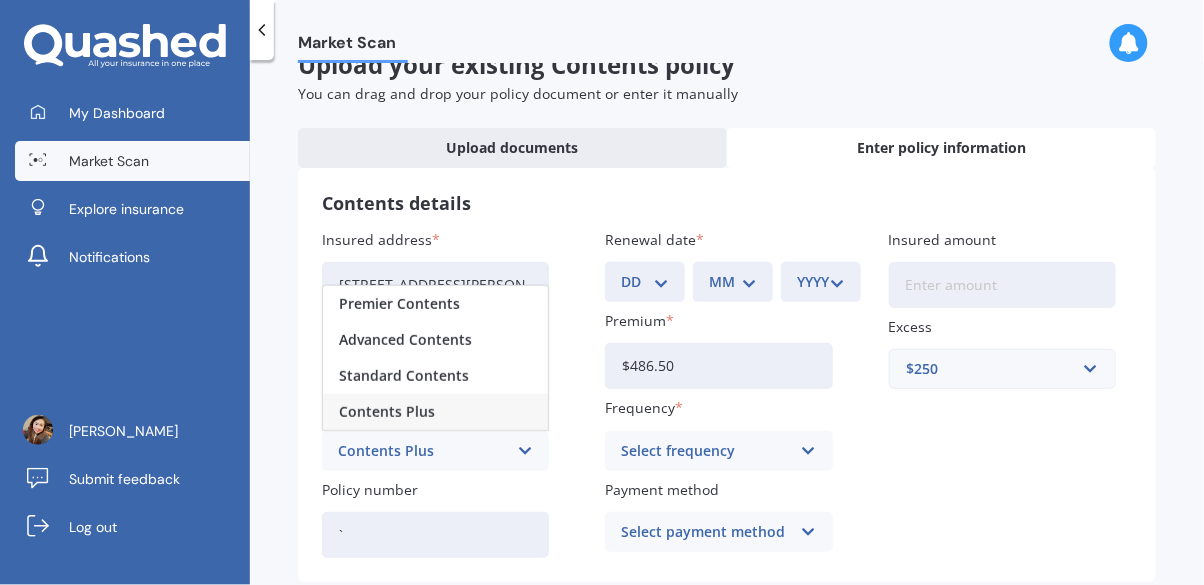 click on "Advanced Contents" at bounding box center (435, 340) 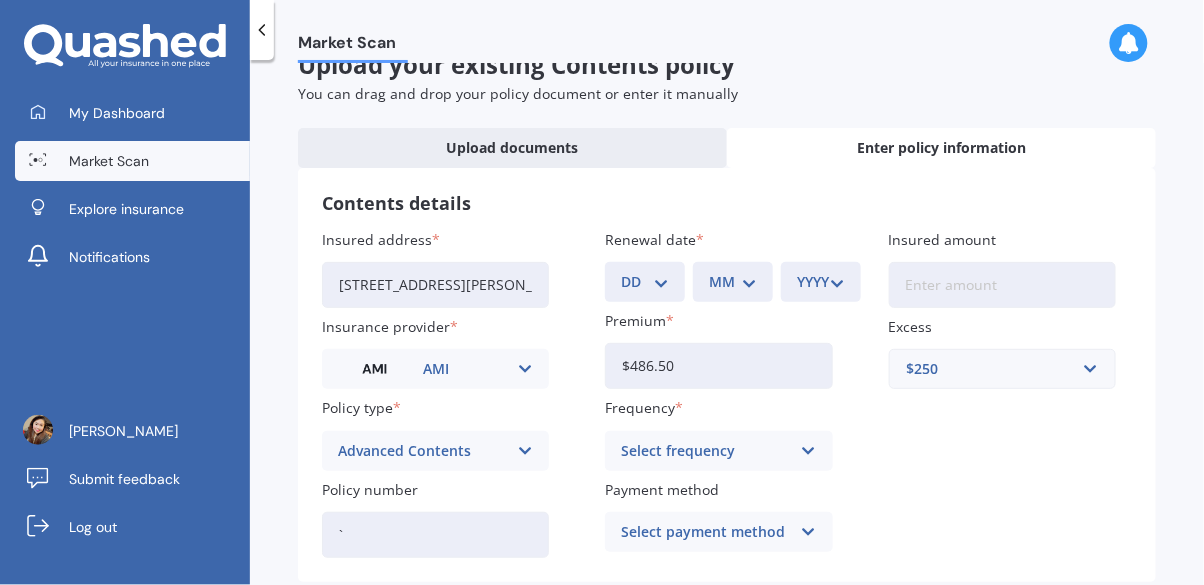 click at bounding box center (808, 451) 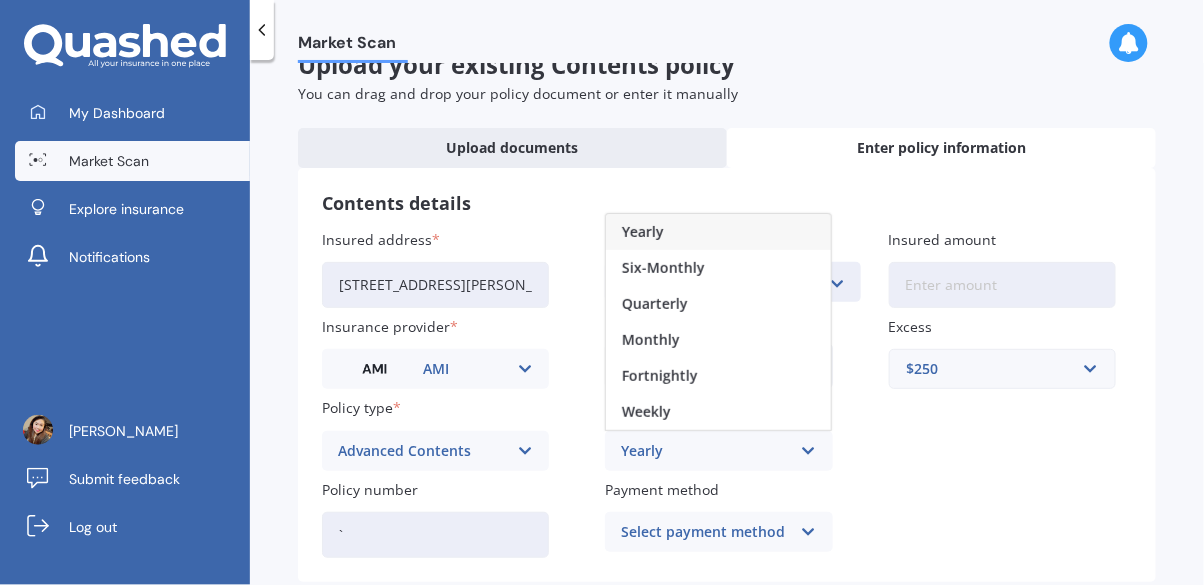 click on "Fortnightly" at bounding box center (718, 376) 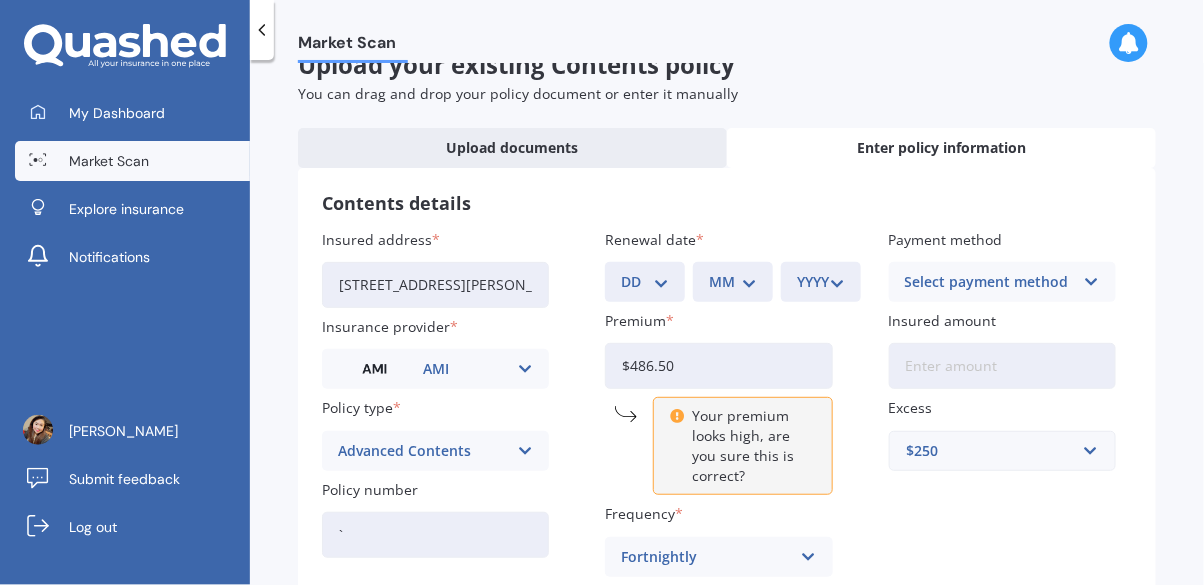 click on "$486.50" at bounding box center [718, 366] 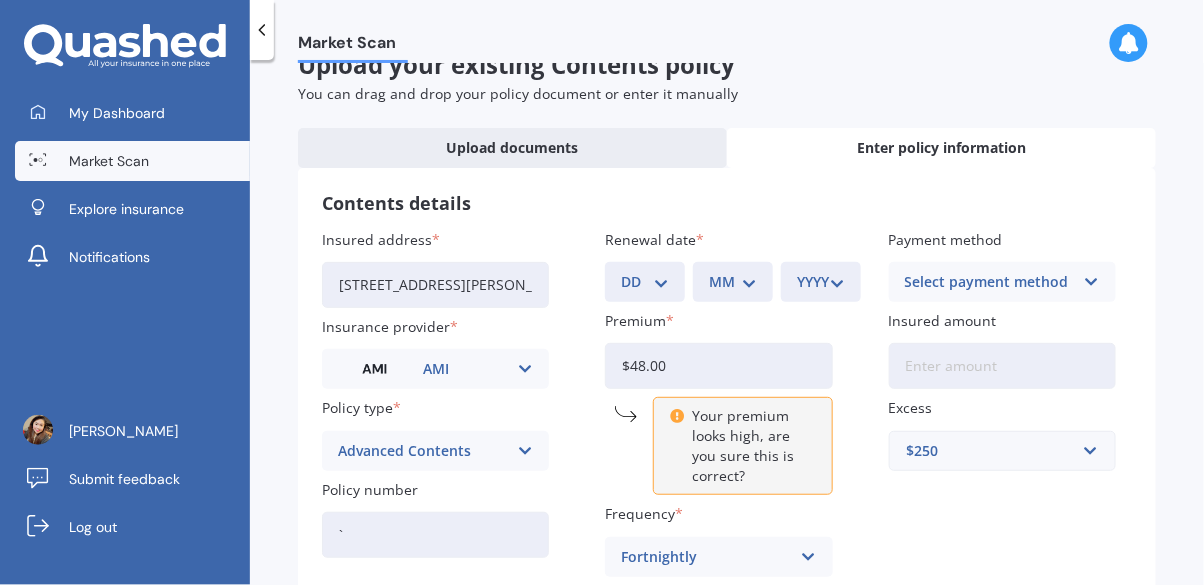 type on "$4.00" 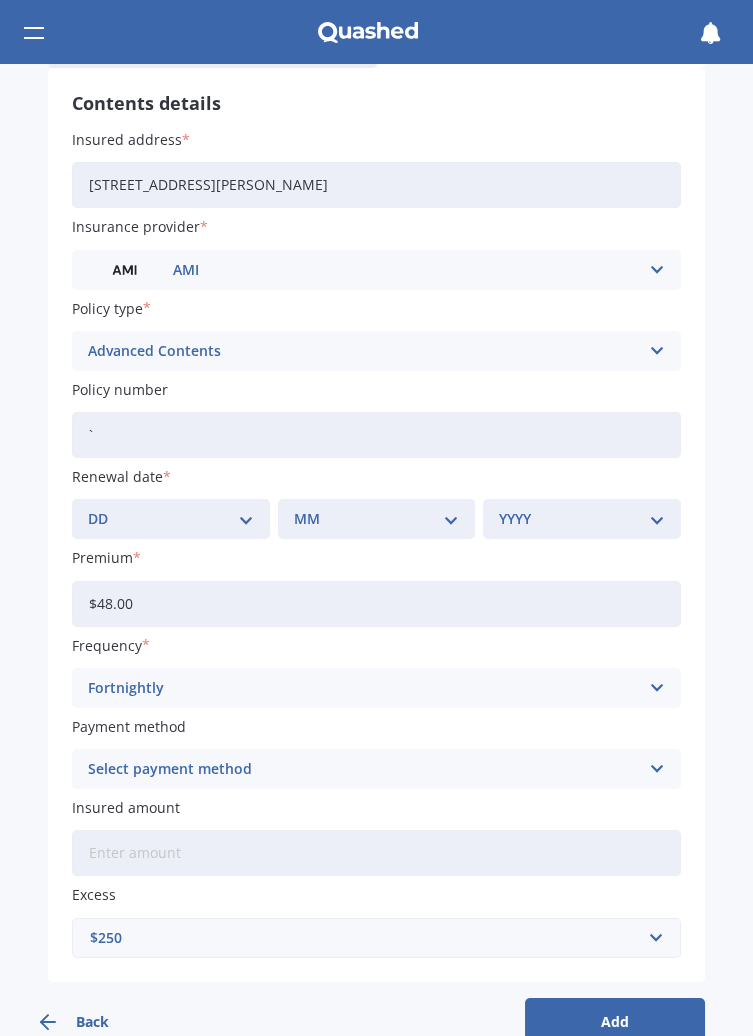 scroll, scrollTop: 206, scrollLeft: 0, axis: vertical 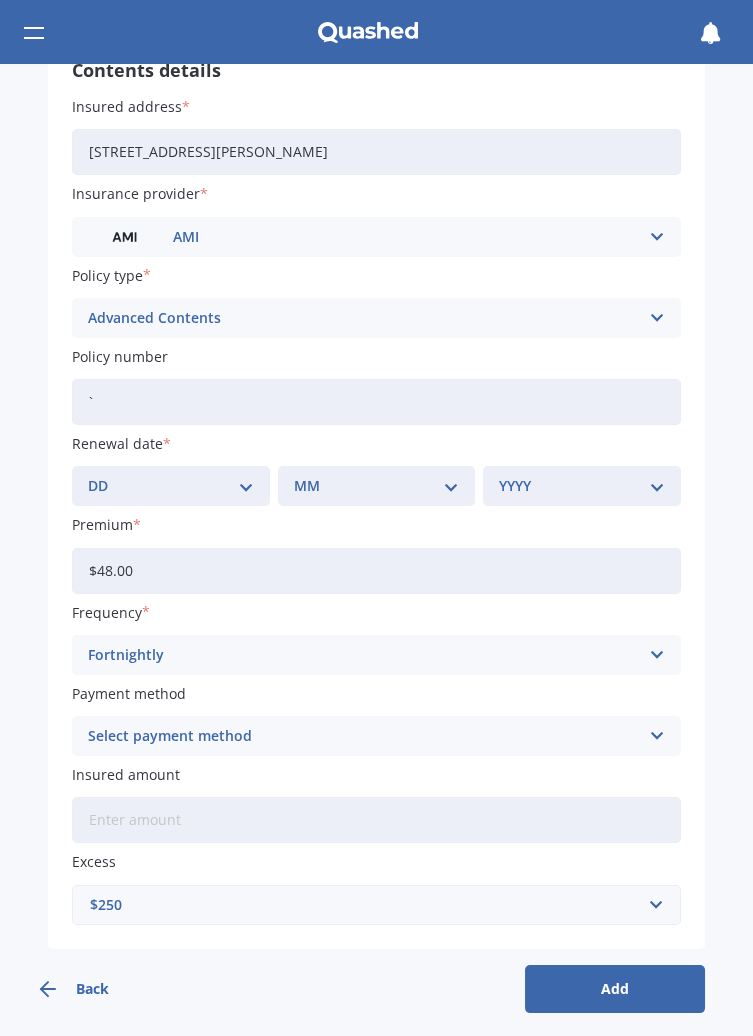 click on "$48.00" at bounding box center [376, 571] 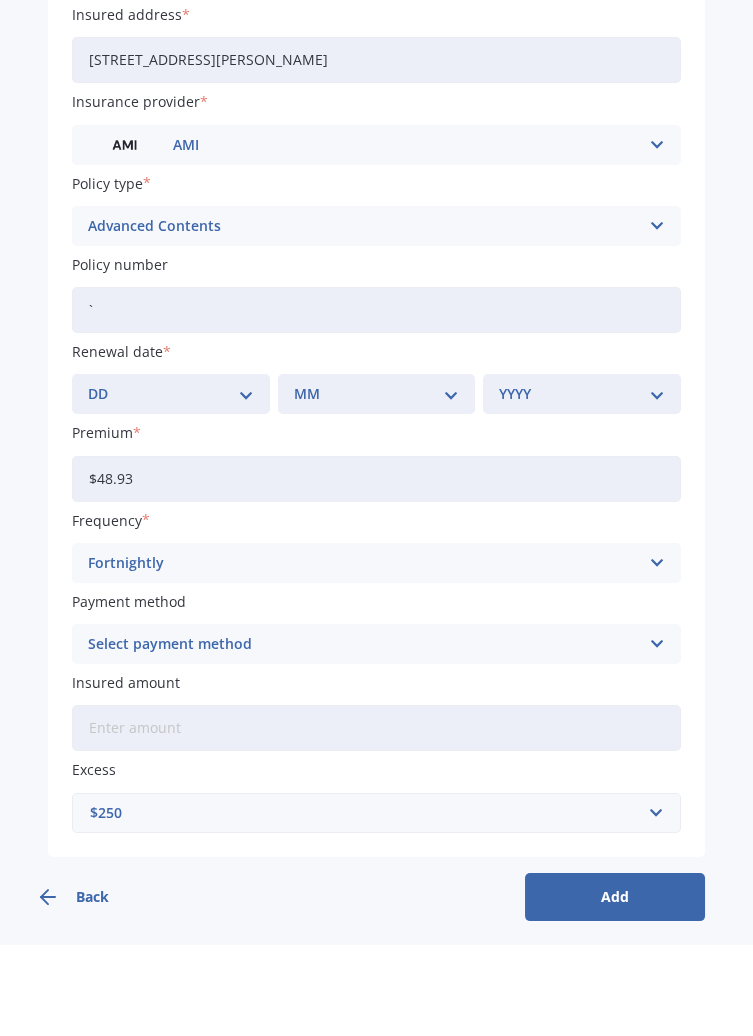 type on "$48.93" 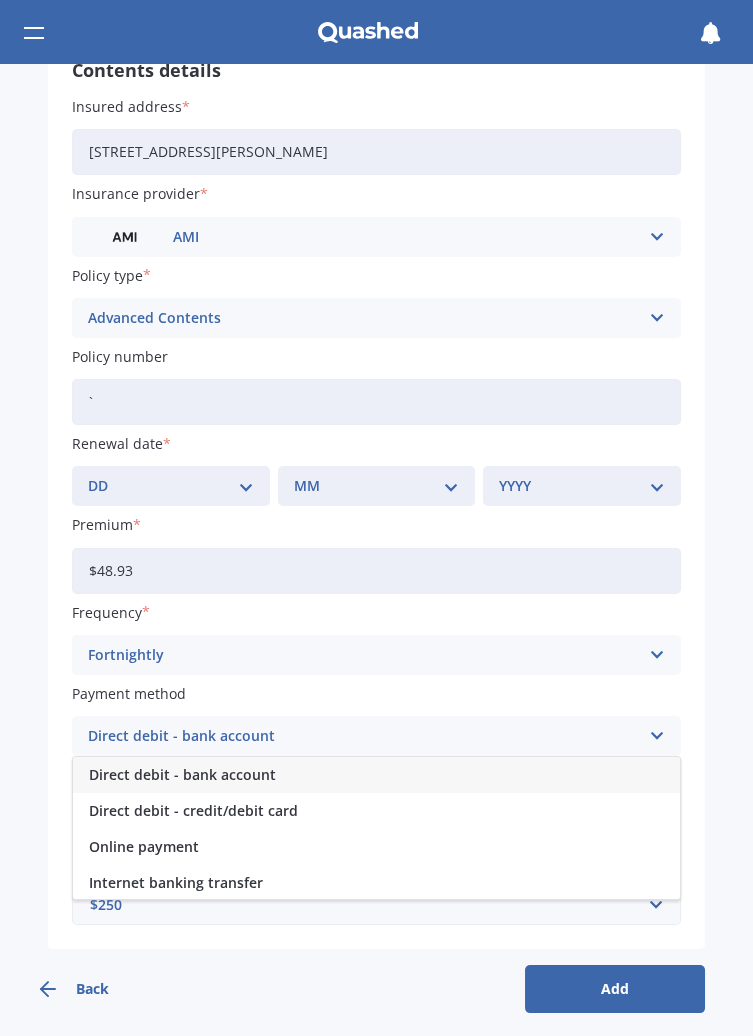 click on "Direct debit - bank account" at bounding box center [376, 775] 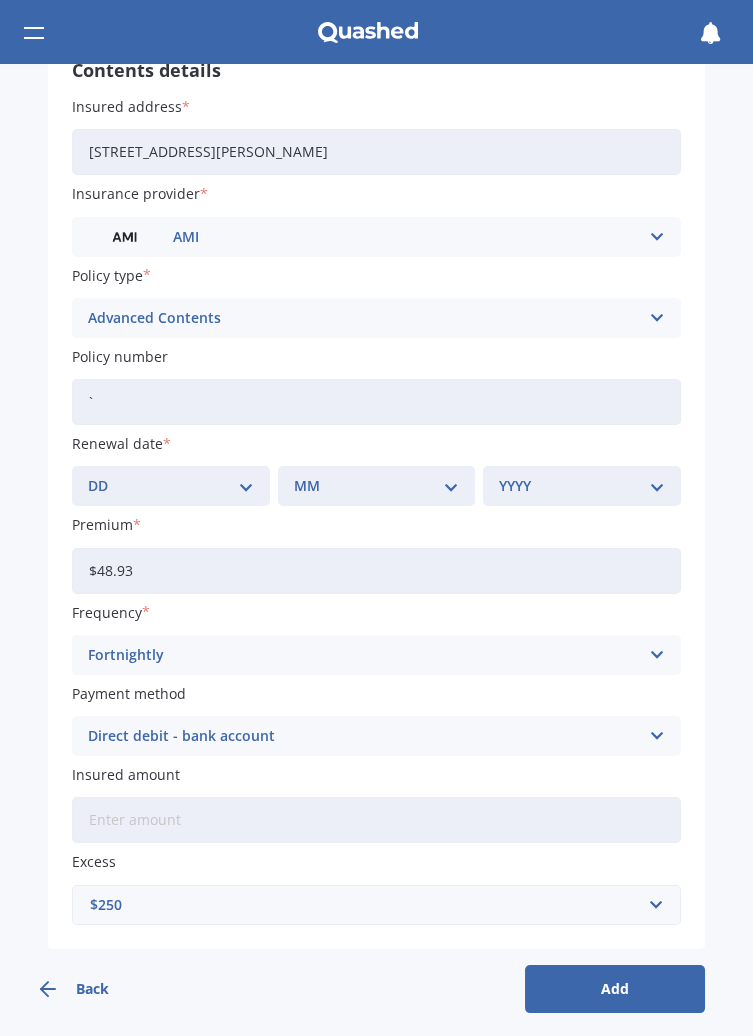 click on "Insured amount" at bounding box center (376, 820) 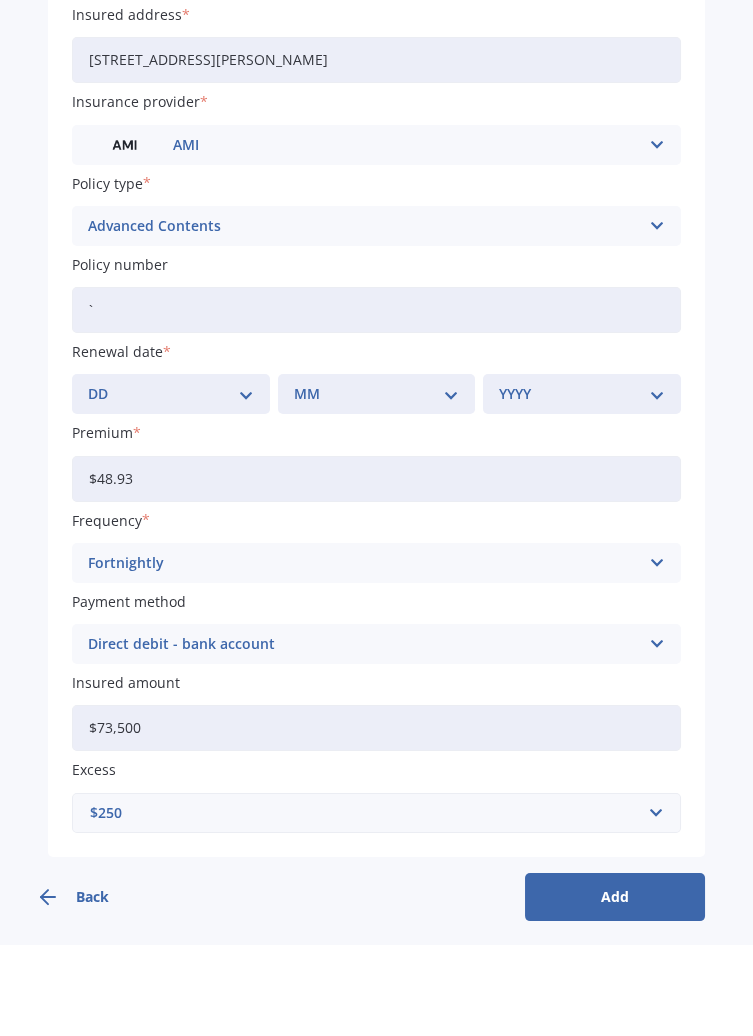 type on "$73,500" 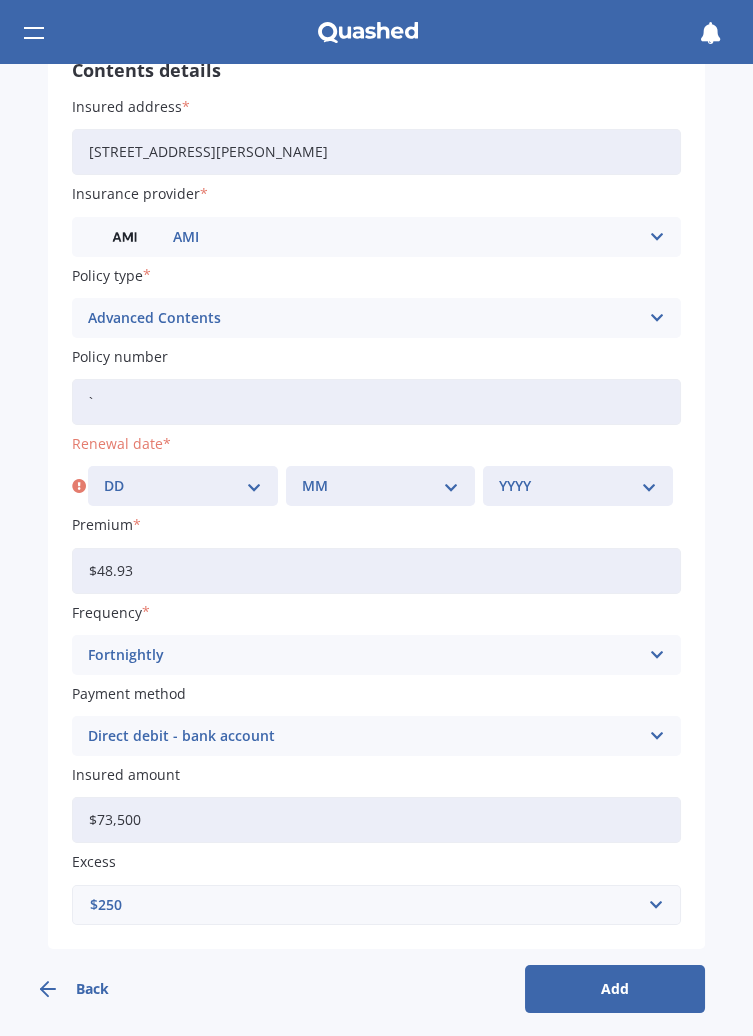 click on "DD 01 02 03 04 05 06 07 08 09 10 11 12 13 14 15 16 17 18 19 20 21 22 23 24 25 26 27 28 29 30 31" at bounding box center (183, 486) 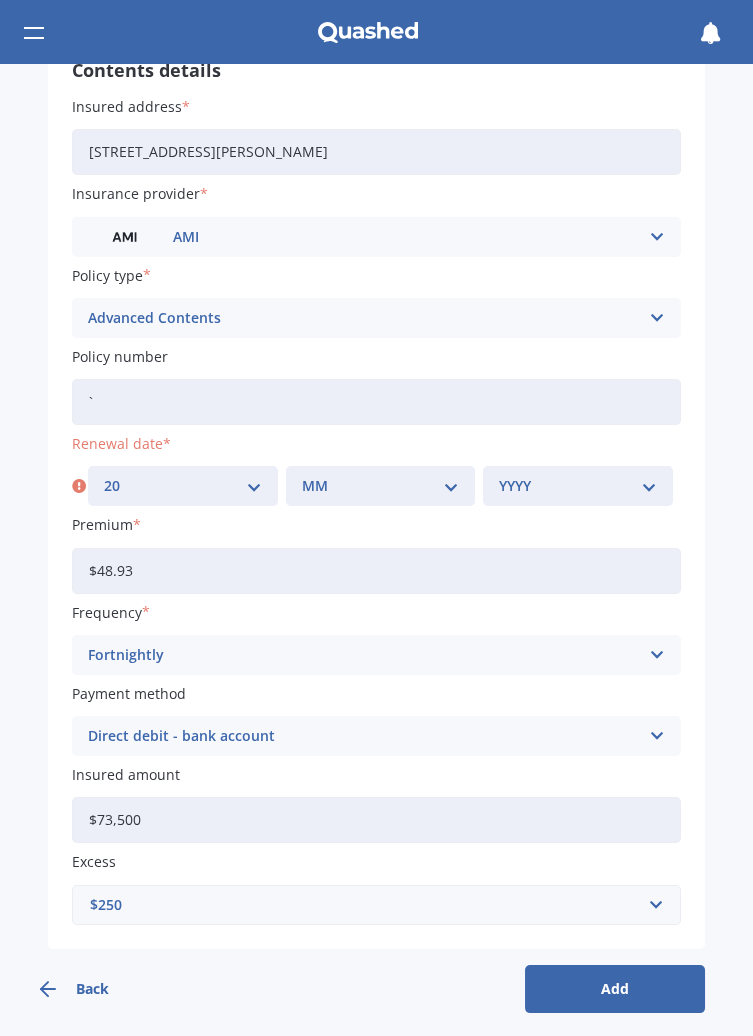 click on "MM 01 02 03 04 05 06 07 08 09 10 11 12" at bounding box center [381, 486] 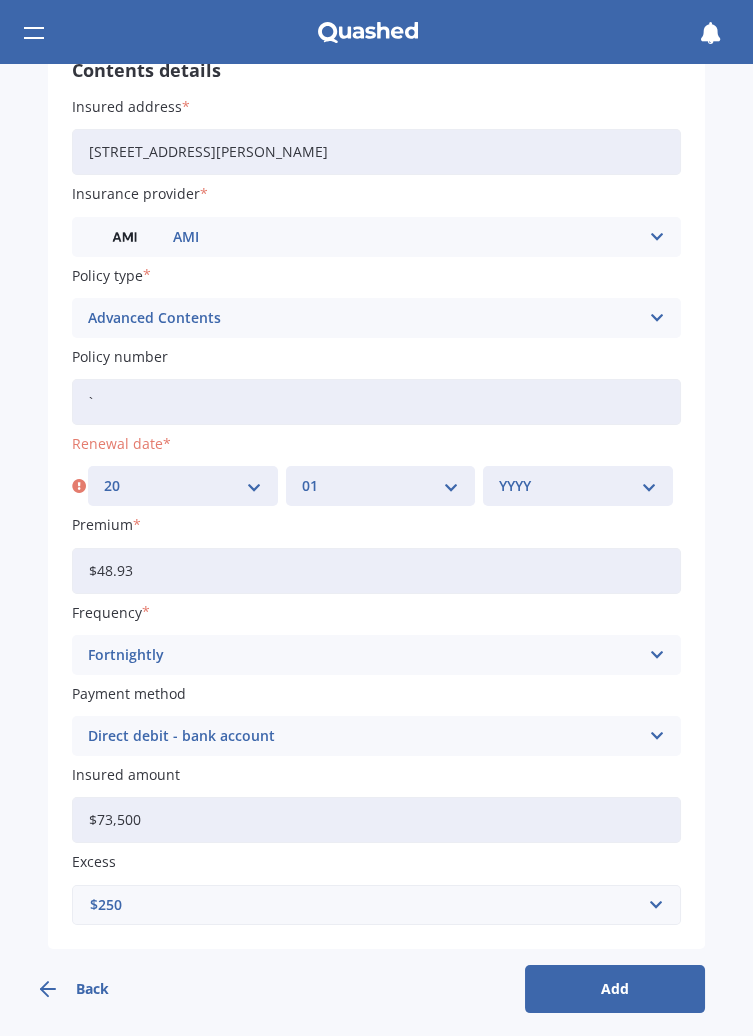 select on "08" 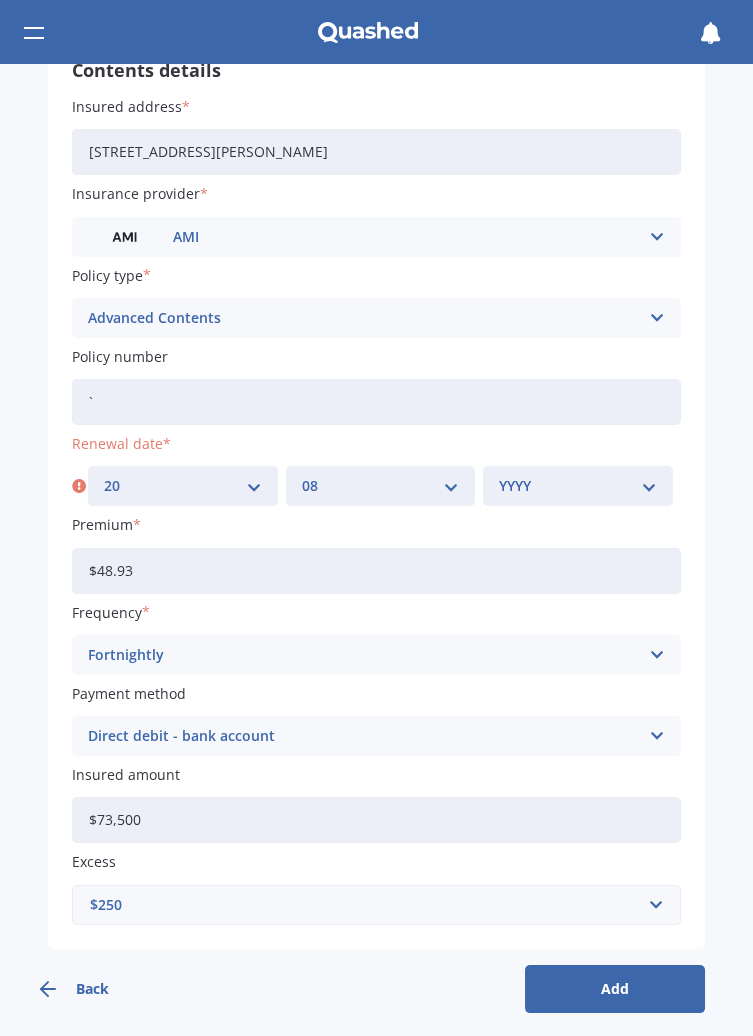 click on "YYYY 2027 2026 2025 2024 2023 2022 2021 2020 2019 2018 2017 2016 2015 2014 2013 2012 2011 2010 2009 2008 2007 2006 2005 2004 2003 2002 2001 2000 1999 1998 1997 1996 1995 1994 1993 1992 1991 1990 1989 1988 1987 1986 1985 1984 1983 1982 1981 1980 1979 1978 1977 1976 1975 1974 1973 1972 1971 1970 1969 1968 1967 1966 1965 1964 1963 1962 1961 1960 1959 1958 1957 1956 1955 1954 1953 1952 1951 1950 1949 1948 1947 1946 1945 1944 1943 1942 1941 1940 1939 1938 1937 1936 1935 1934 1933 1932 1931 1930 1929 1928" at bounding box center (578, 486) 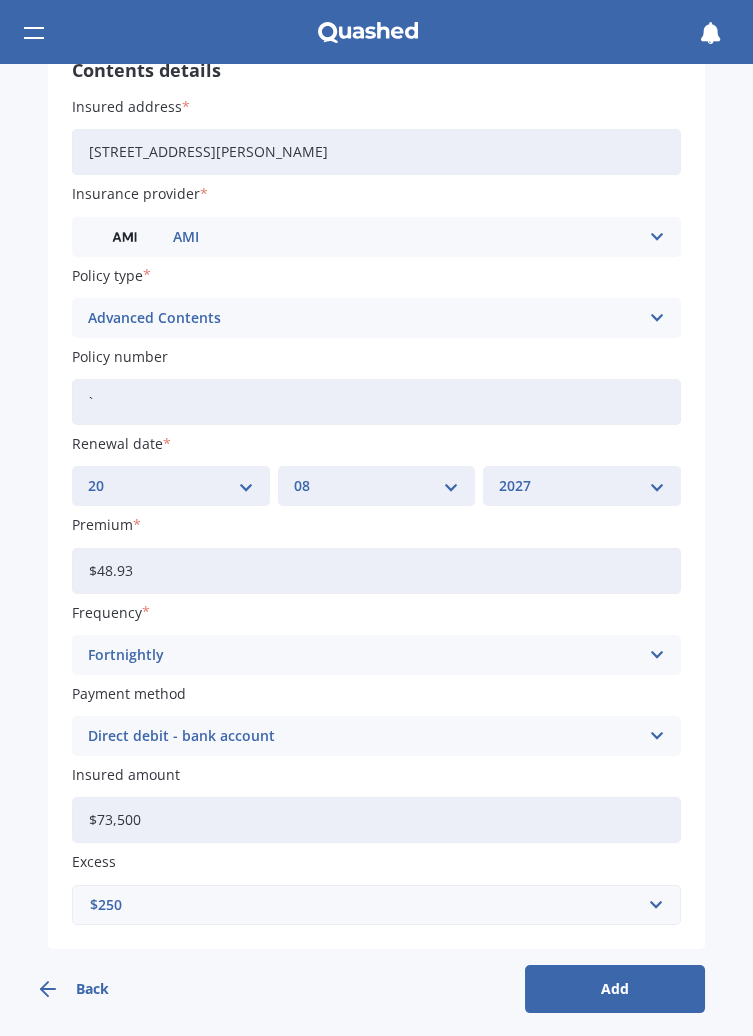 select on "2025" 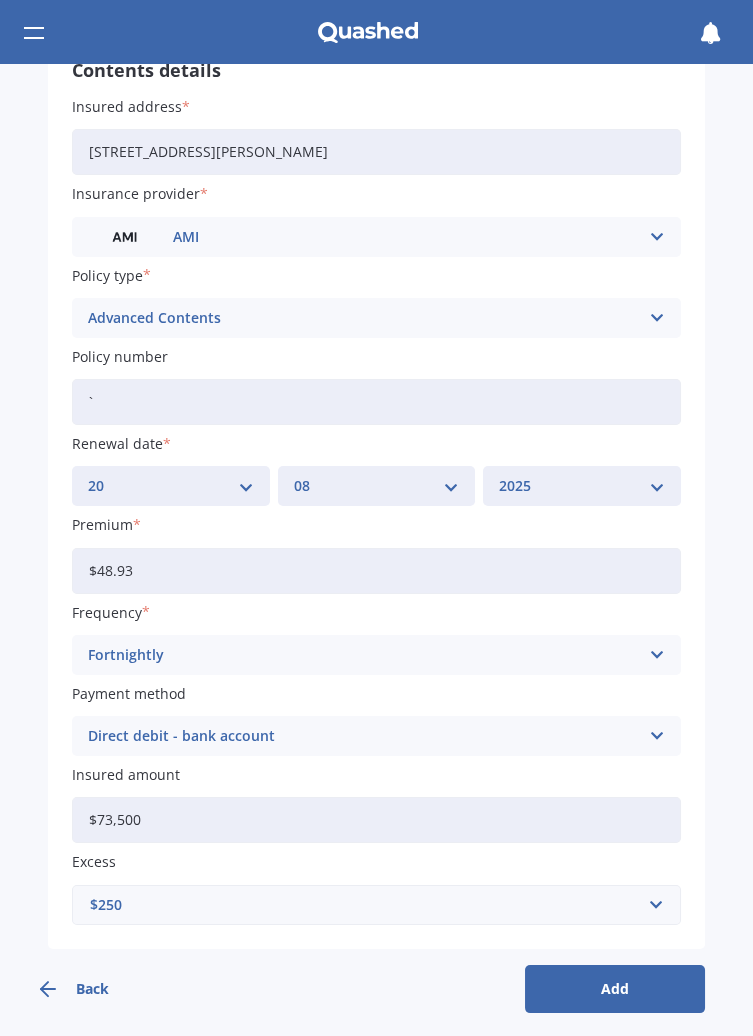 click on "Add" at bounding box center (615, 989) 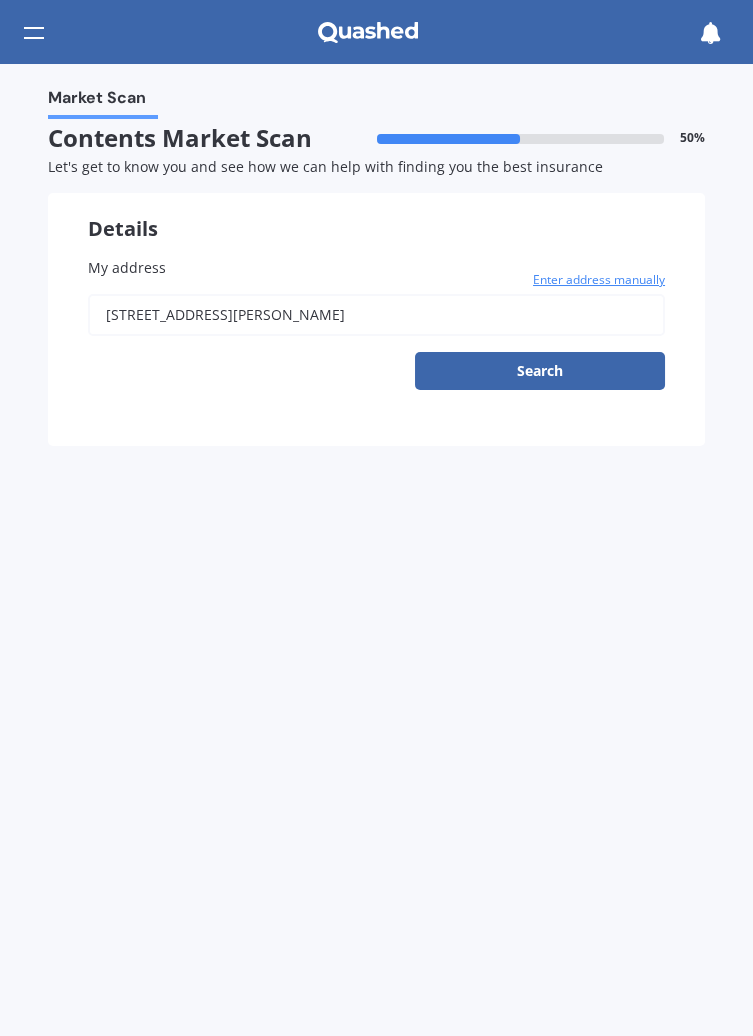 click on "Search" at bounding box center (540, 371) 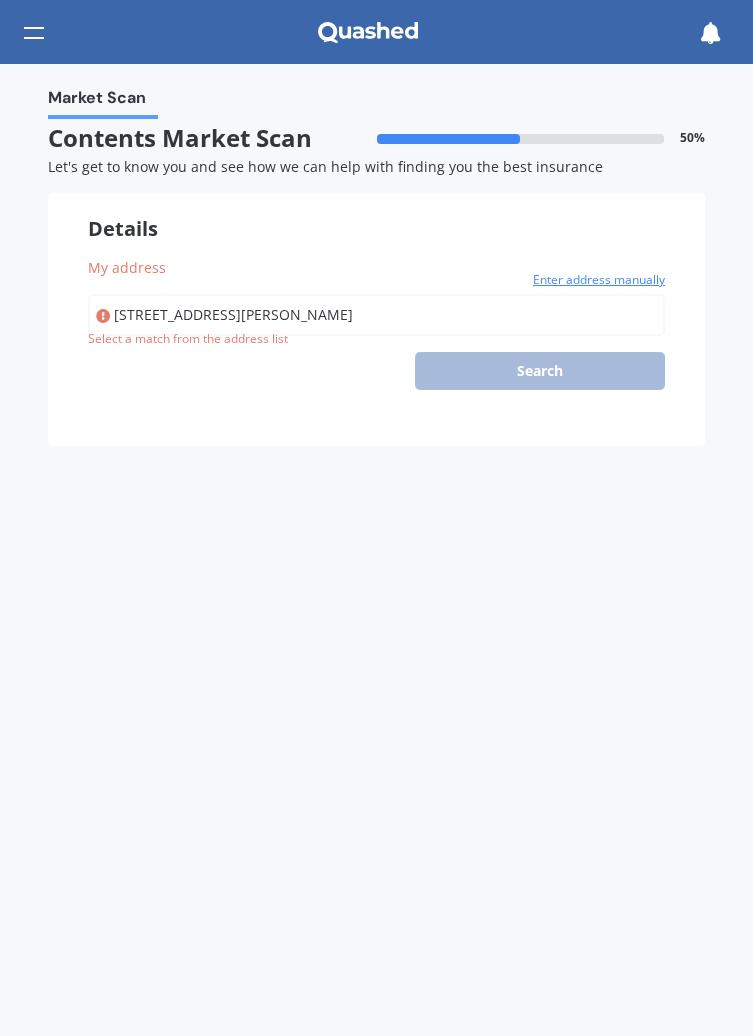 type on "[STREET_ADDRESS][PERSON_NAME]" 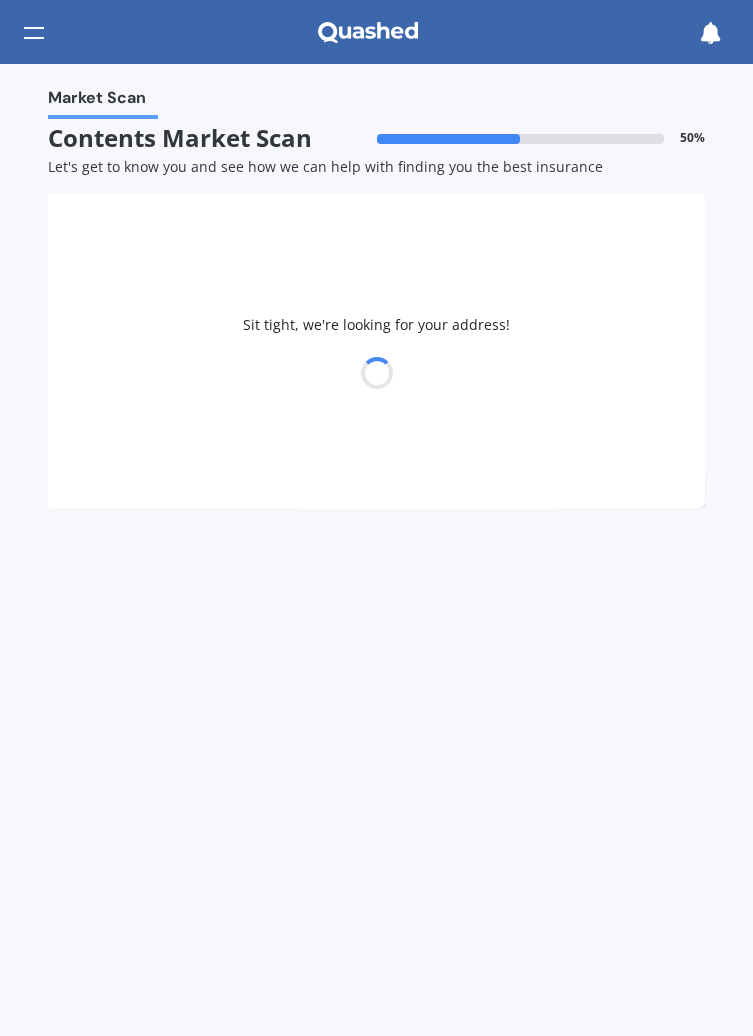 select on "01" 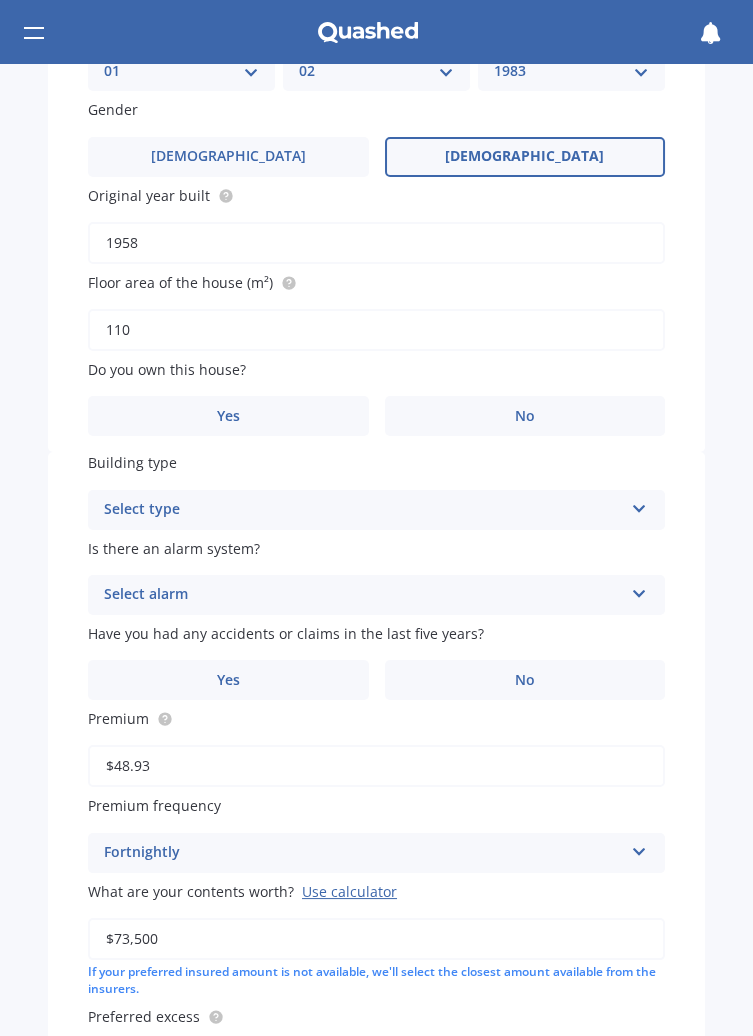 scroll, scrollTop: 340, scrollLeft: 0, axis: vertical 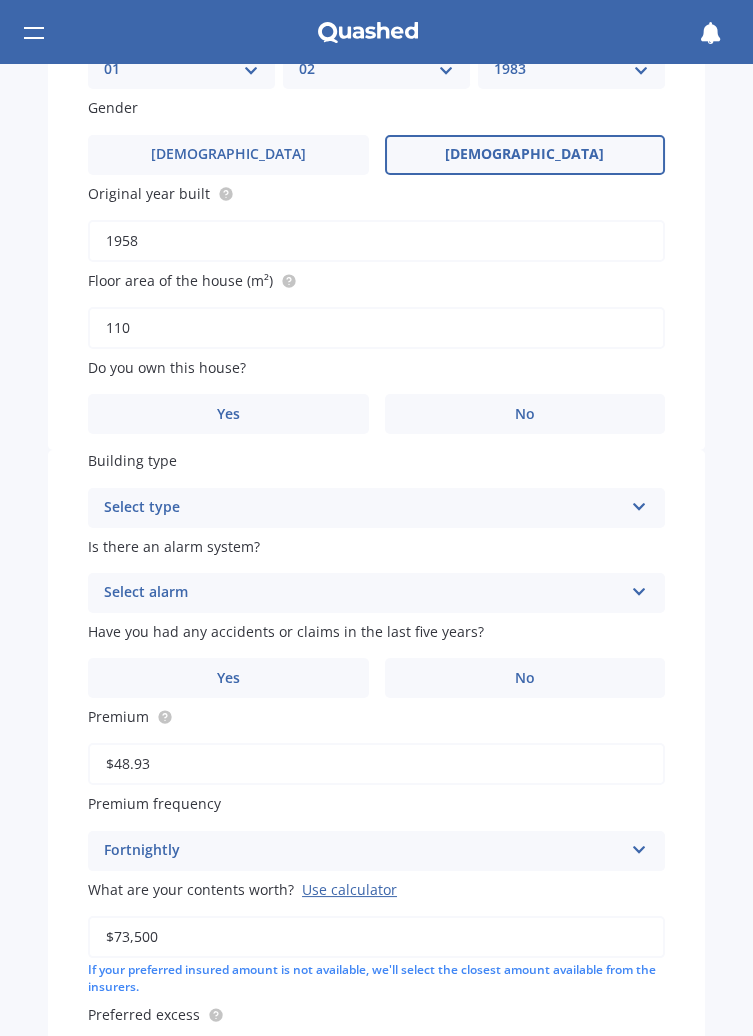 click on "Yes" at bounding box center [228, 414] 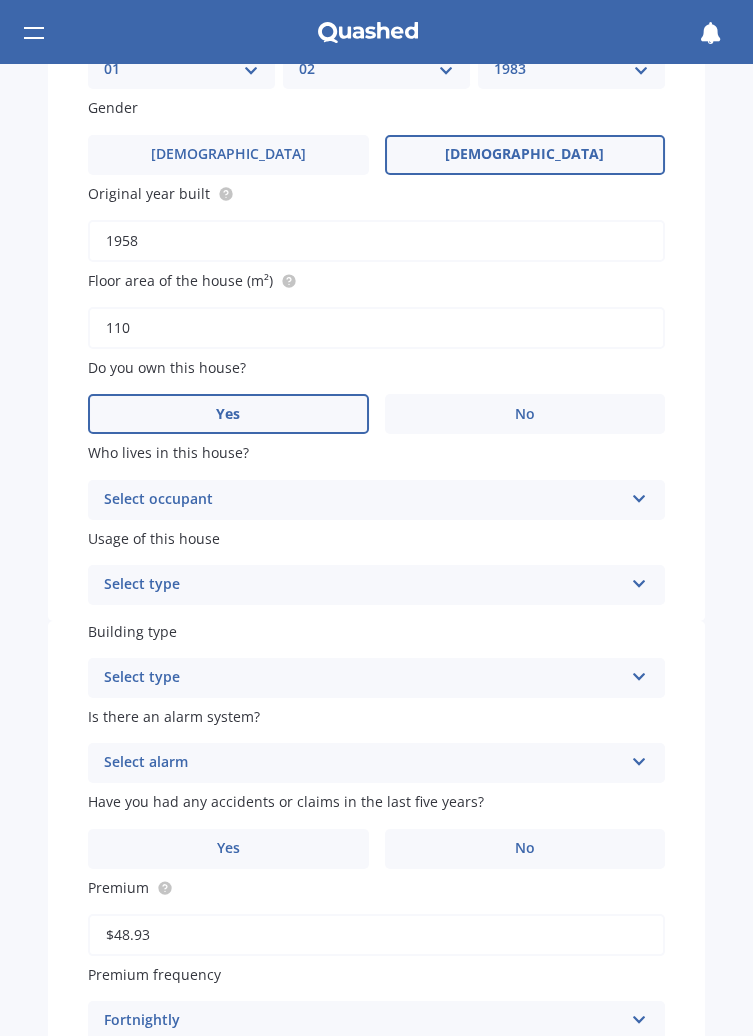 click at bounding box center [639, 495] 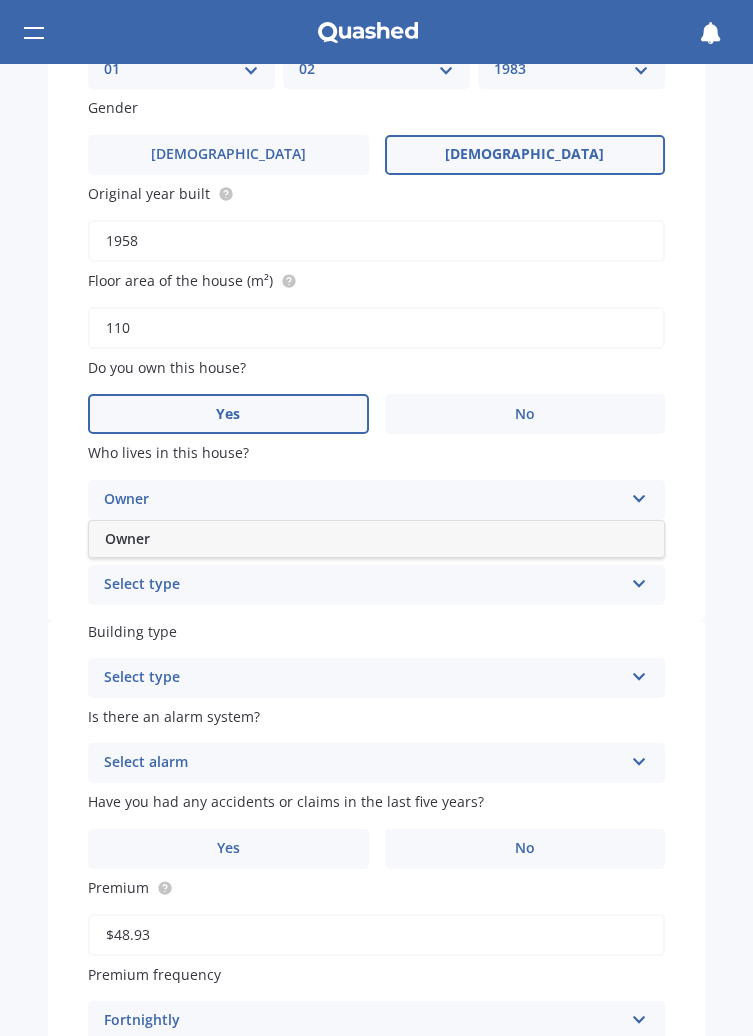 click on "Owner" at bounding box center (376, 539) 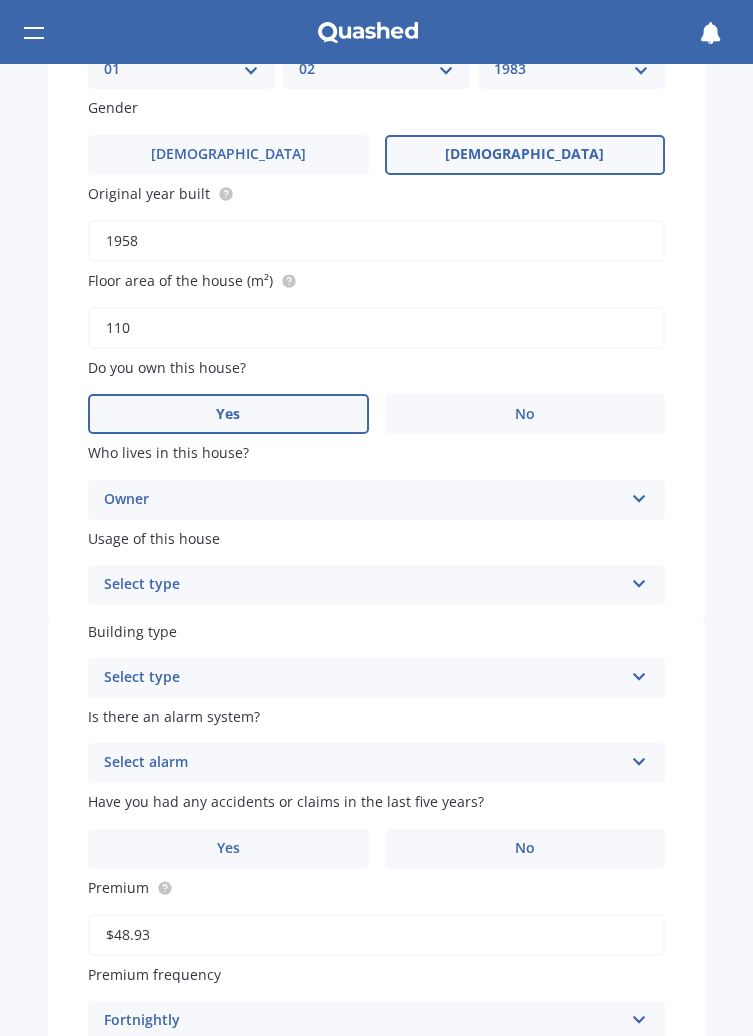 click at bounding box center (639, 580) 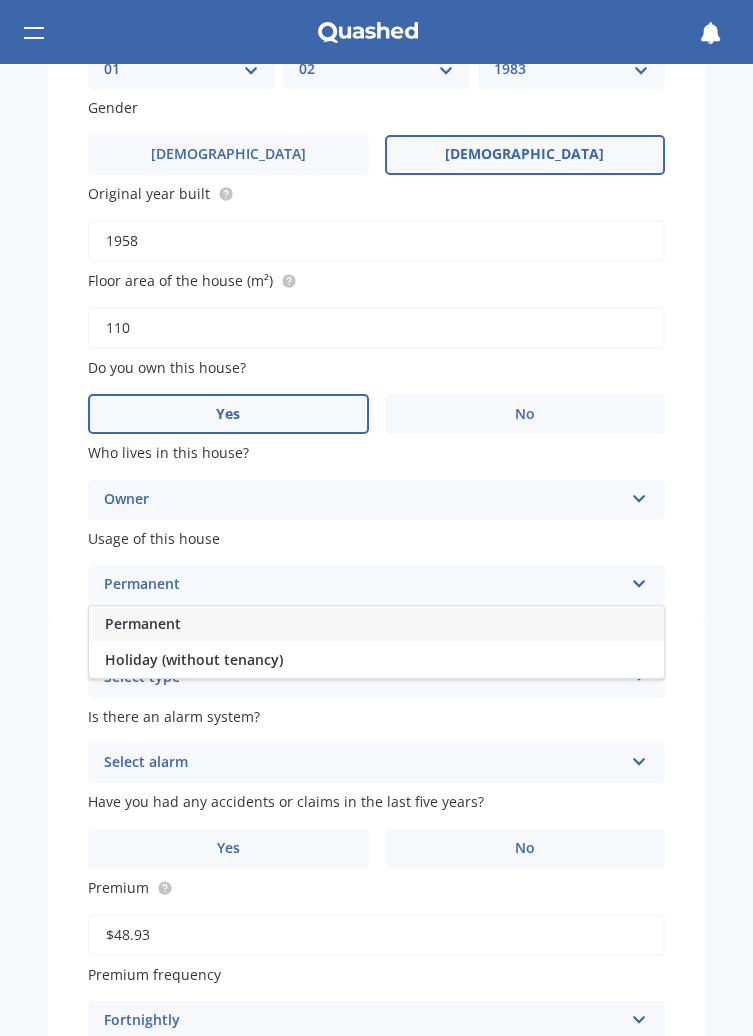 click on "Permanent" at bounding box center (376, 624) 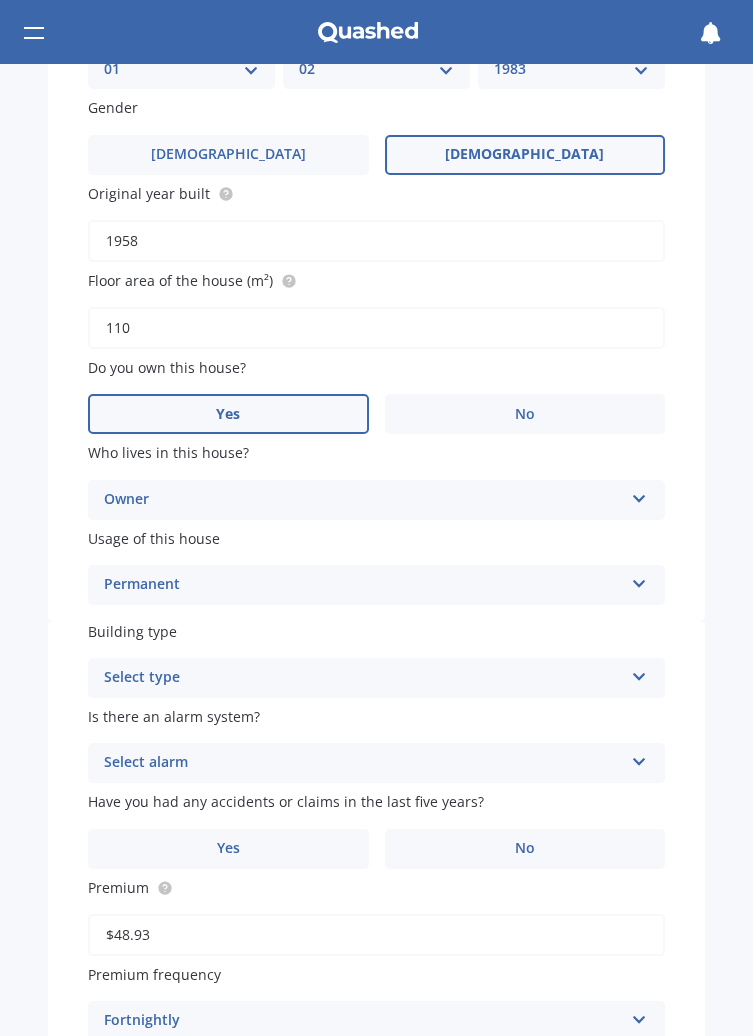 click at bounding box center (639, 673) 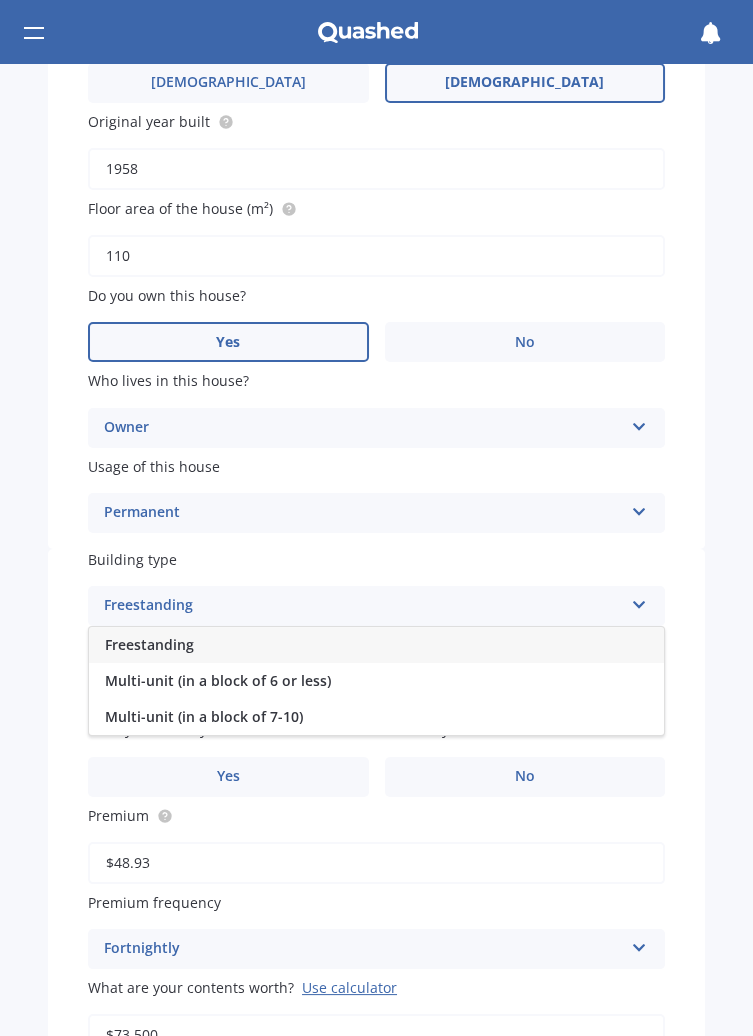 scroll, scrollTop: 415, scrollLeft: 0, axis: vertical 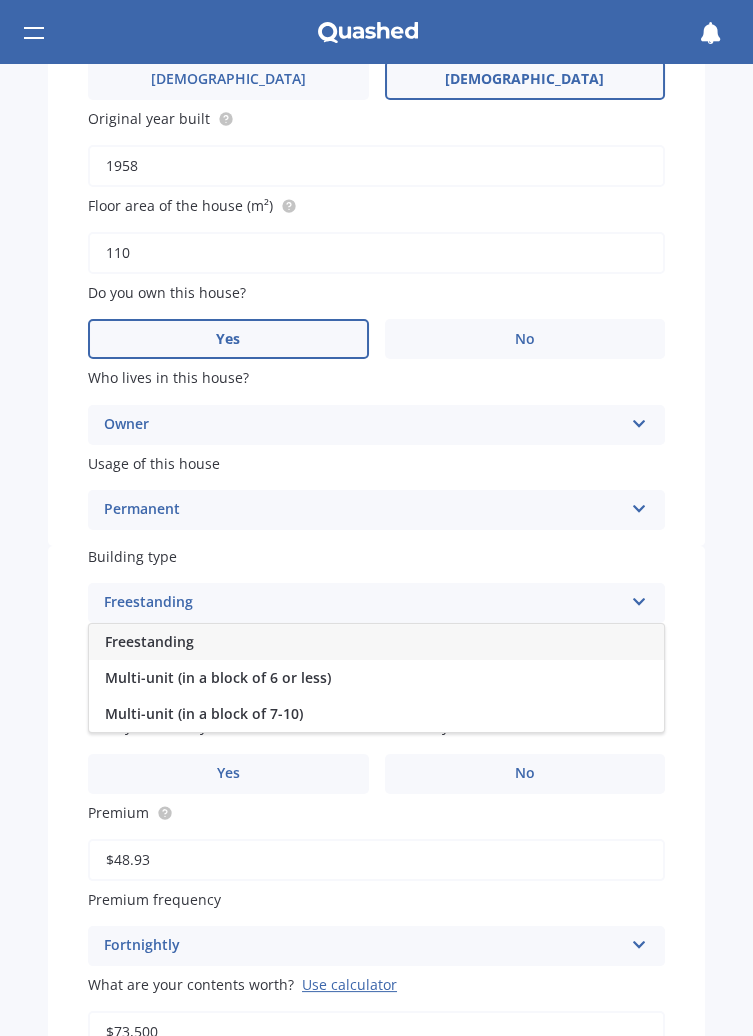 click on "Multi-unit (in a block of 7-10)" at bounding box center (376, 714) 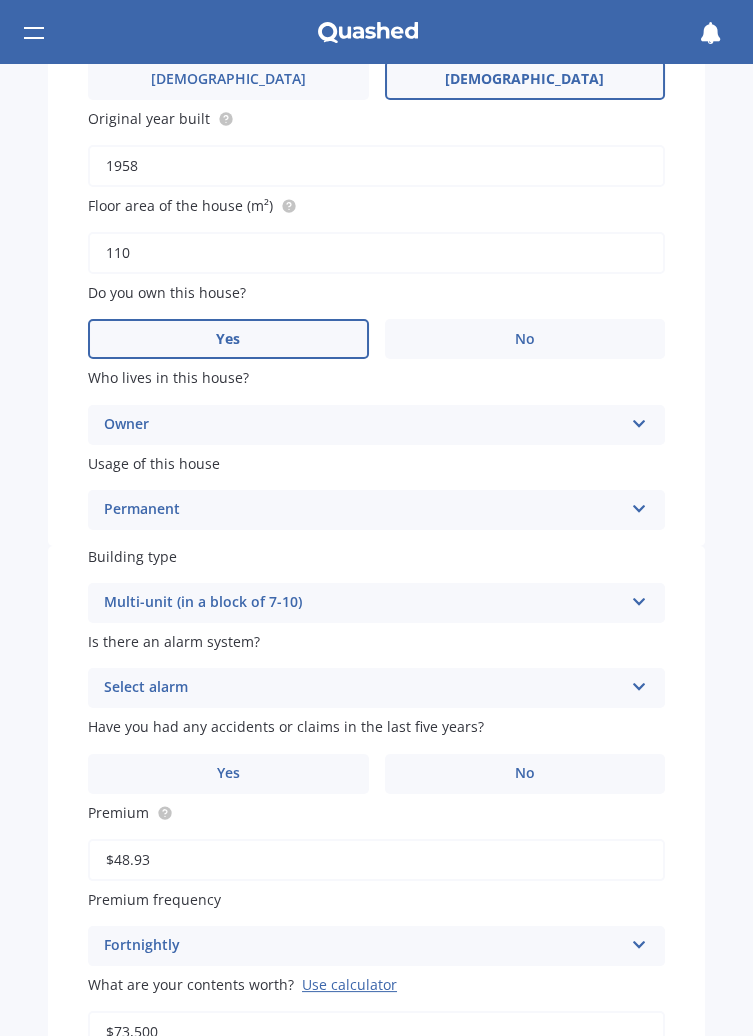 click on "Select alarm Yes, monitored Yes, not monitored No" at bounding box center (376, 688) 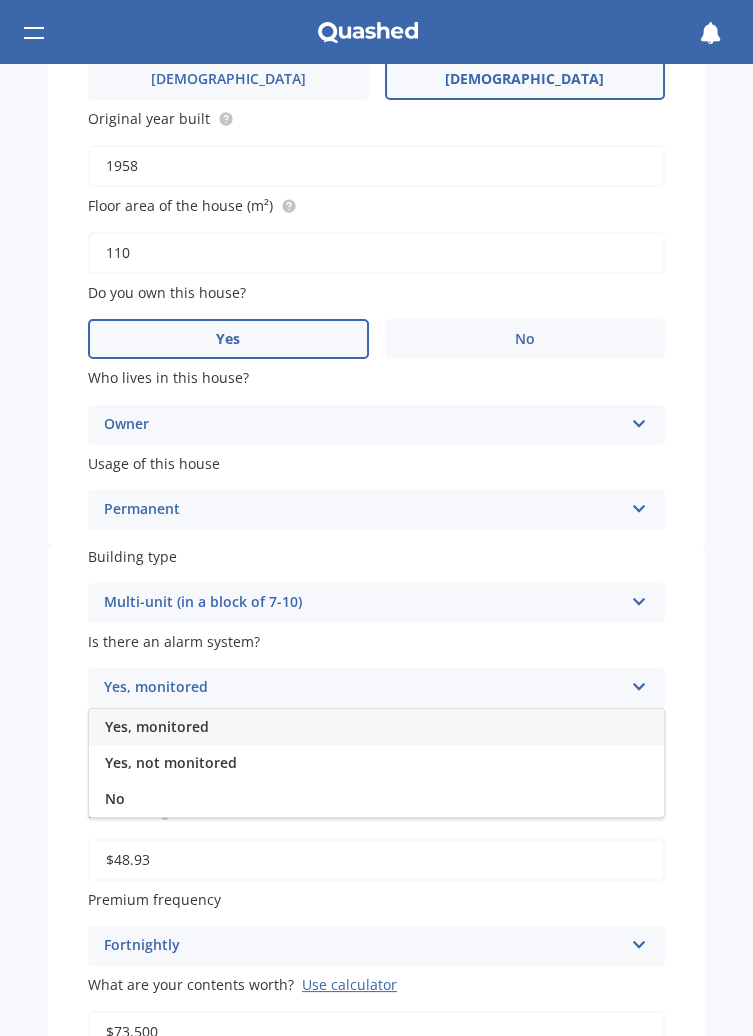click on "No" at bounding box center [376, 799] 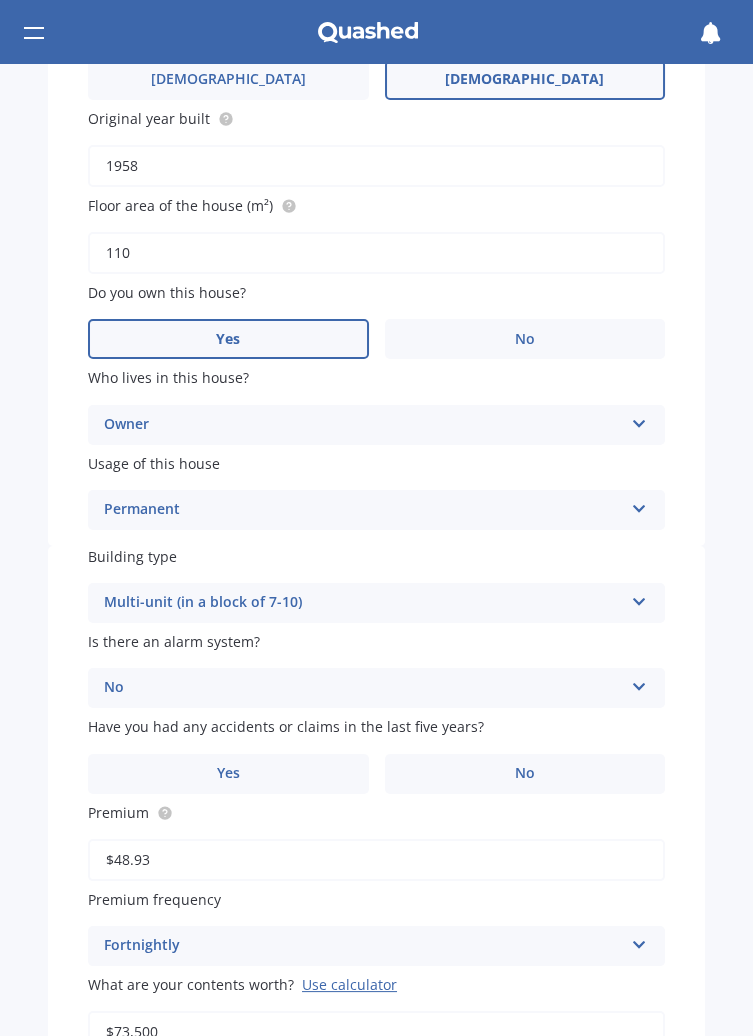 click on "No" at bounding box center [525, 774] 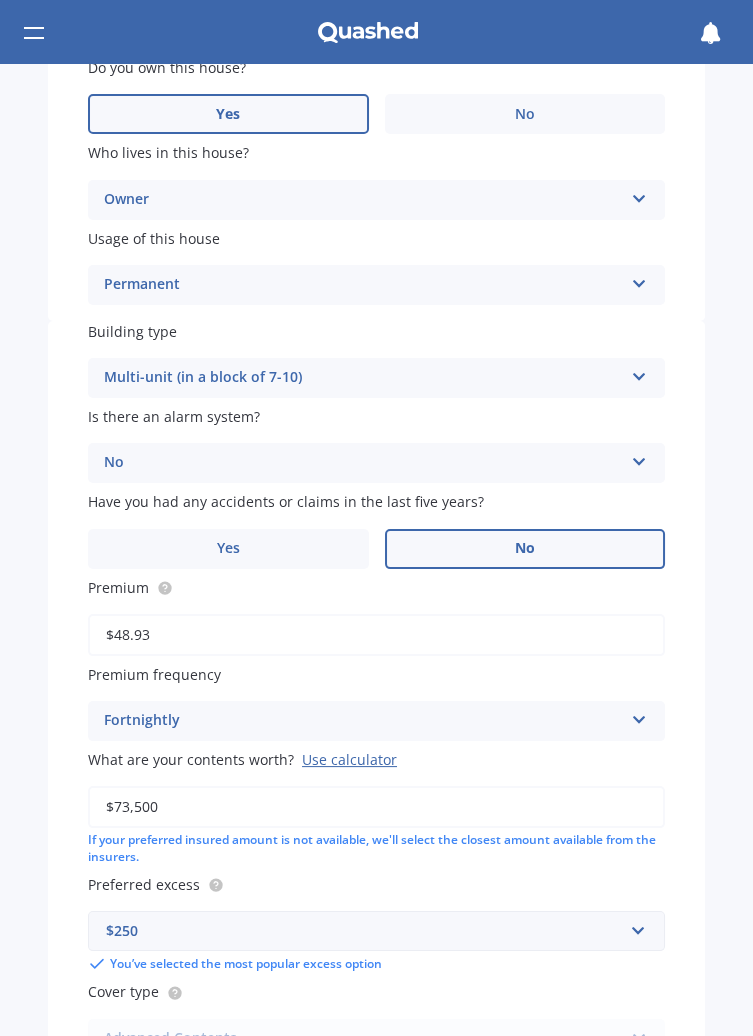 scroll, scrollTop: 639, scrollLeft: 0, axis: vertical 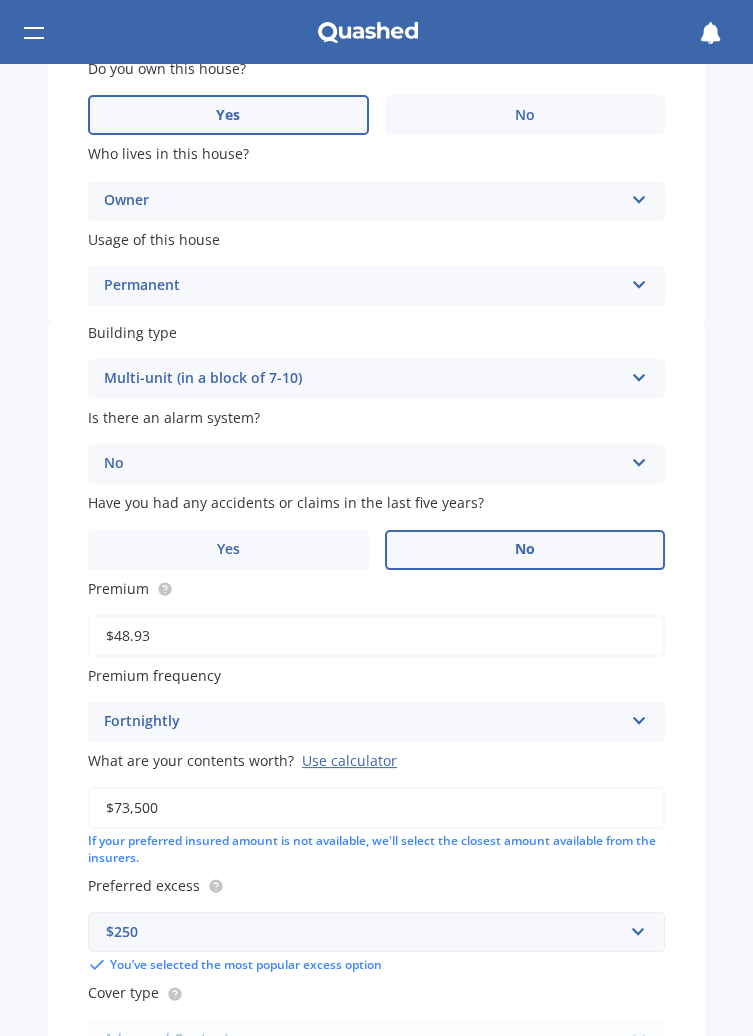 click on "Yes" at bounding box center (228, 550) 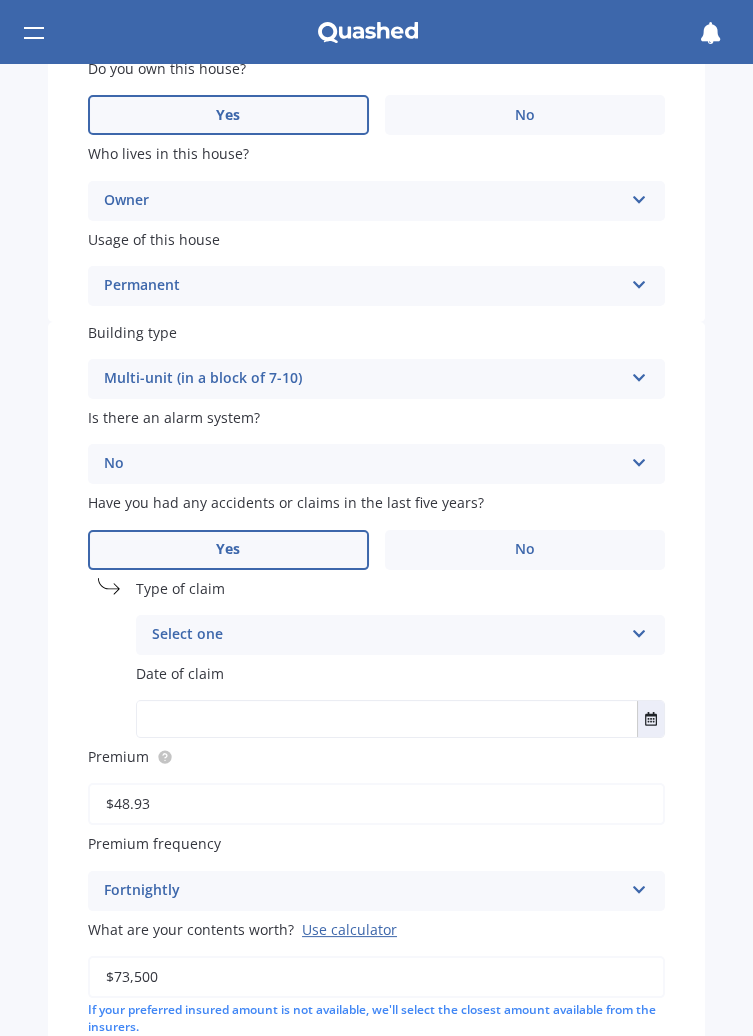 click on "Select one" at bounding box center (387, 635) 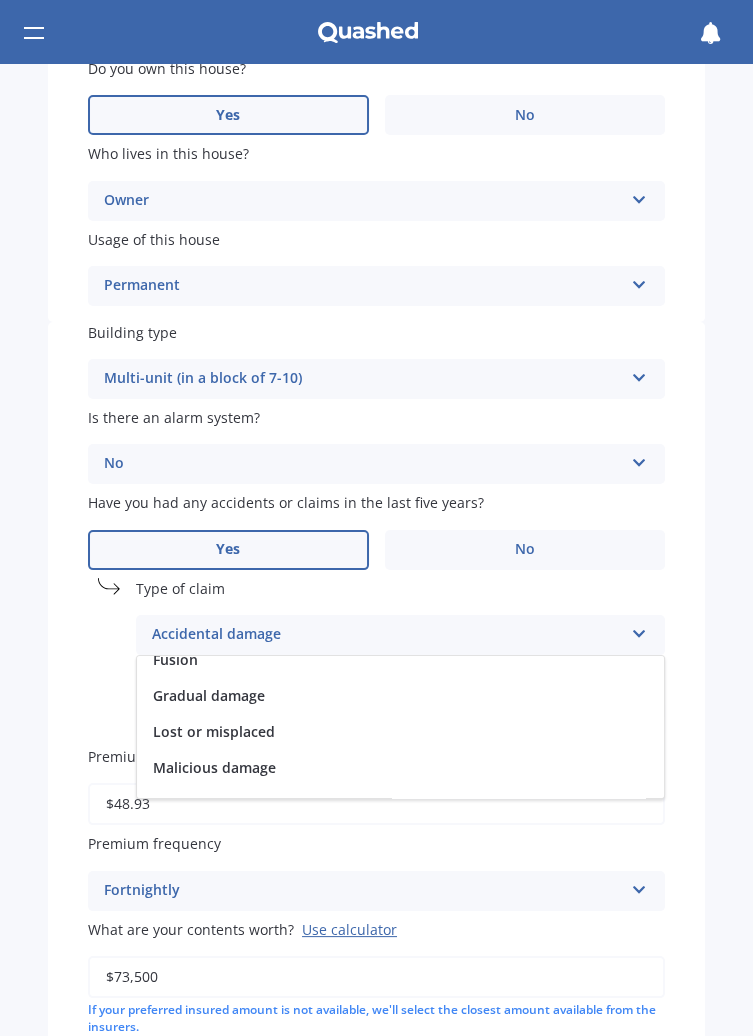 scroll, scrollTop: 195, scrollLeft: 0, axis: vertical 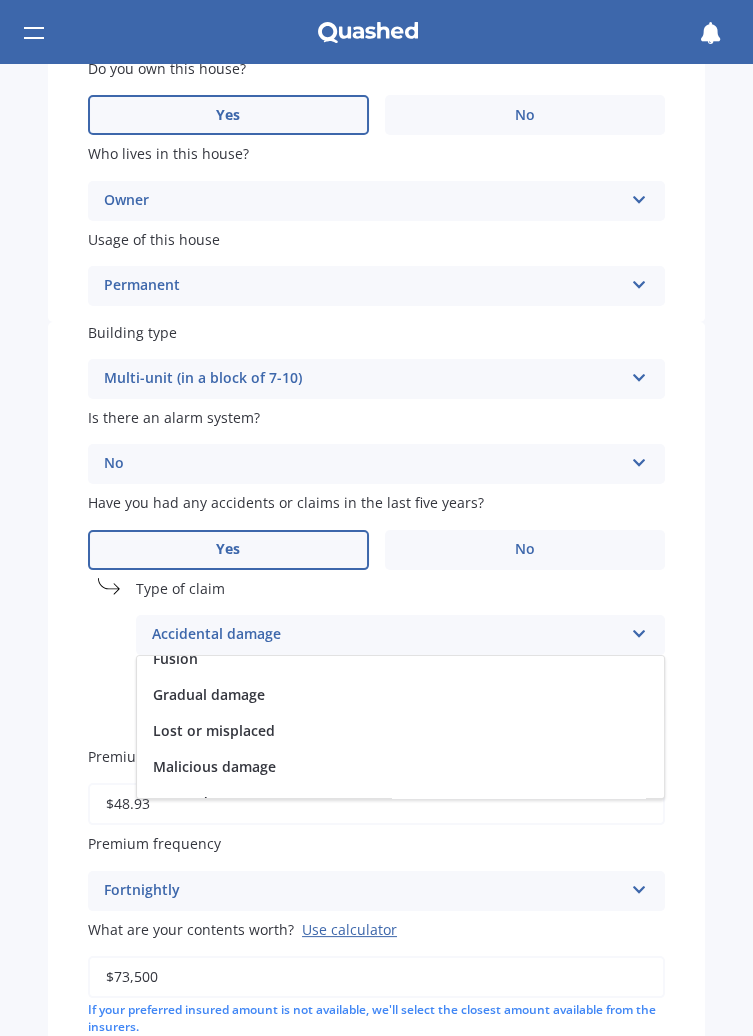 click on "Lost or misplaced" at bounding box center (400, 731) 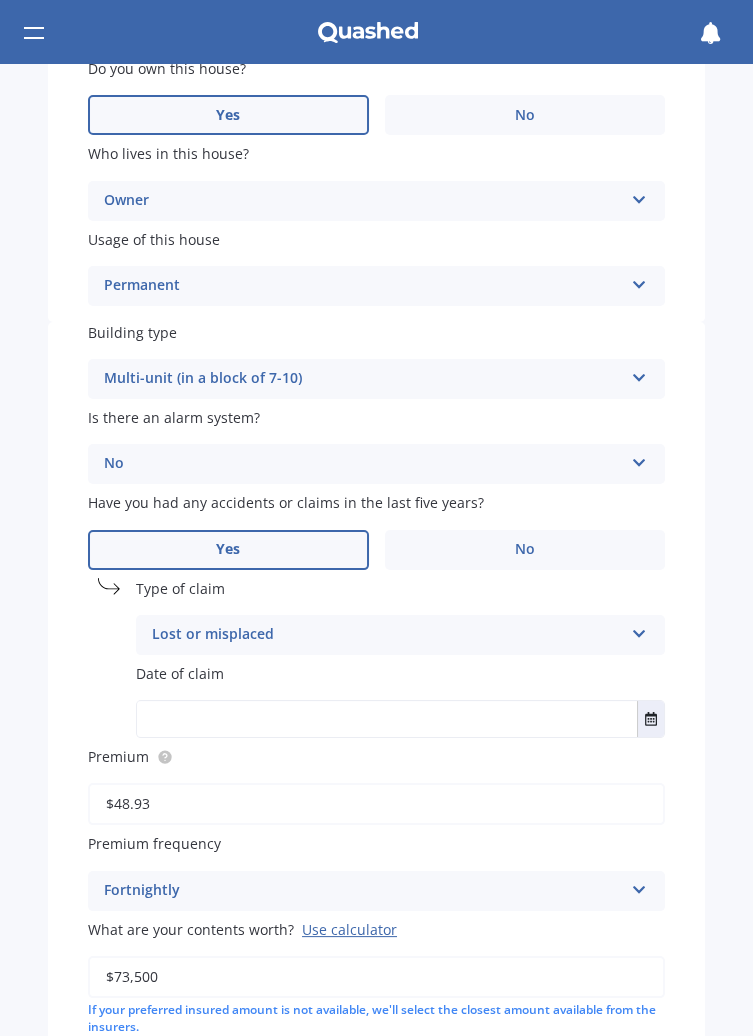 click at bounding box center [400, 719] 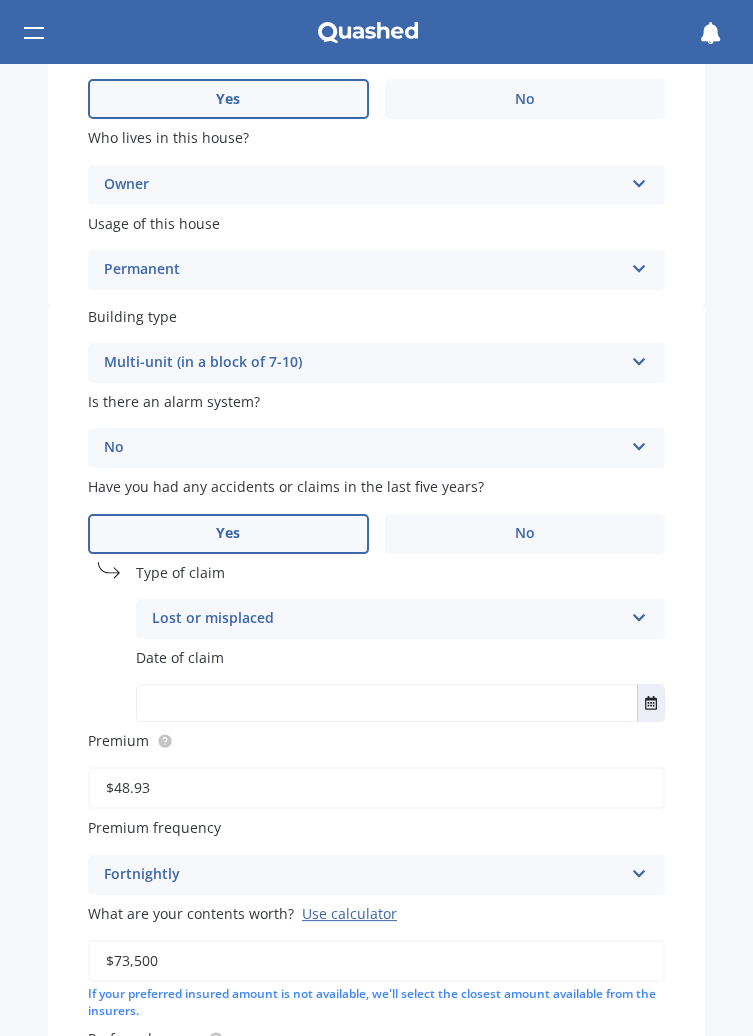 scroll, scrollTop: 671, scrollLeft: 0, axis: vertical 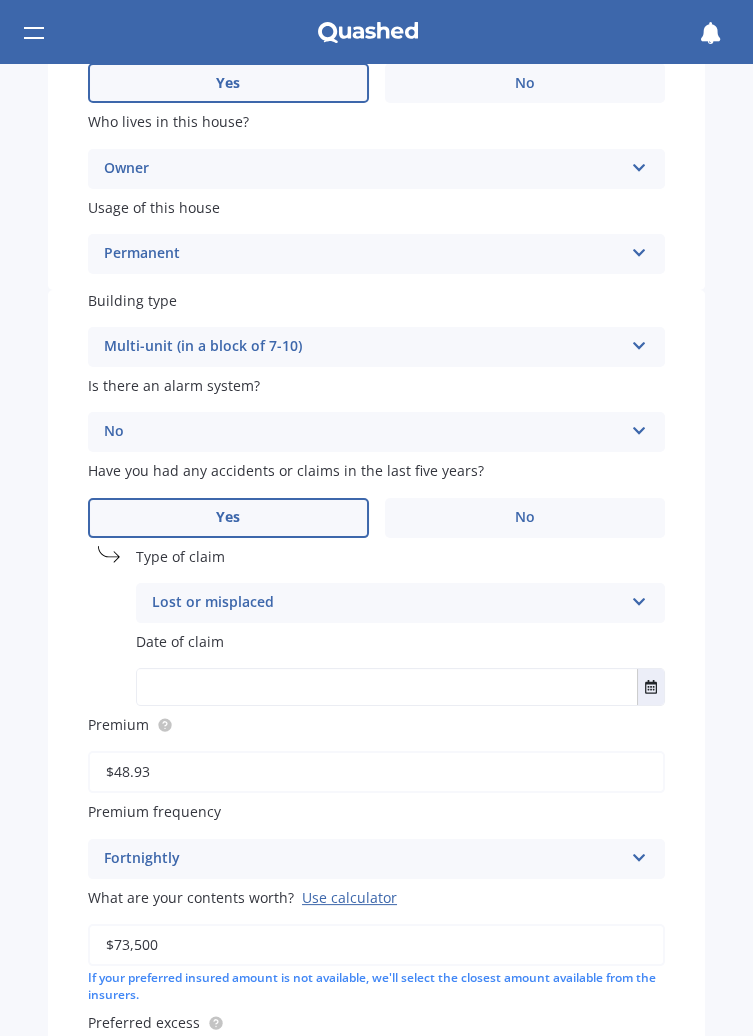 click on "Premium" at bounding box center [376, 724] 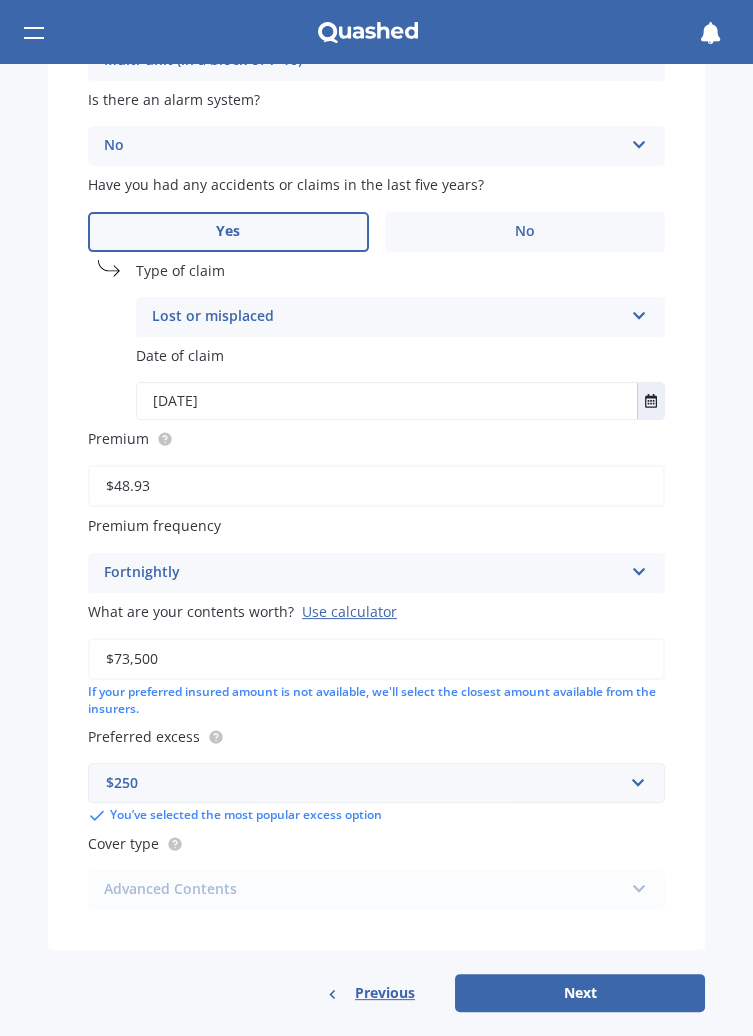 scroll, scrollTop: 972, scrollLeft: 0, axis: vertical 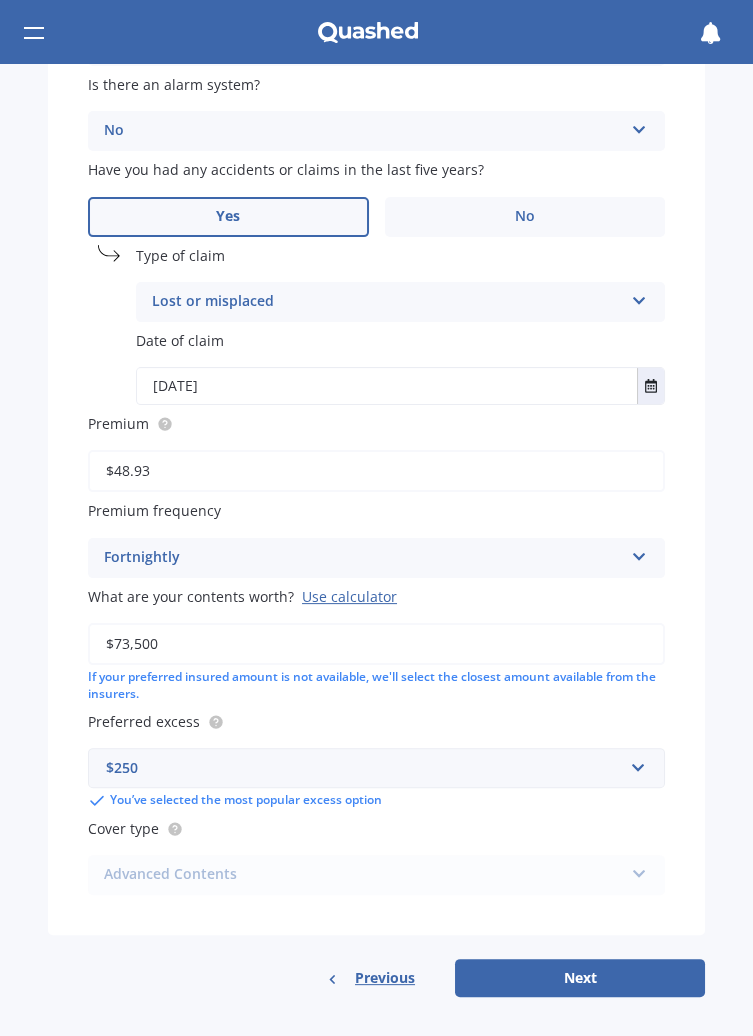 click on "Next" at bounding box center [580, 978] 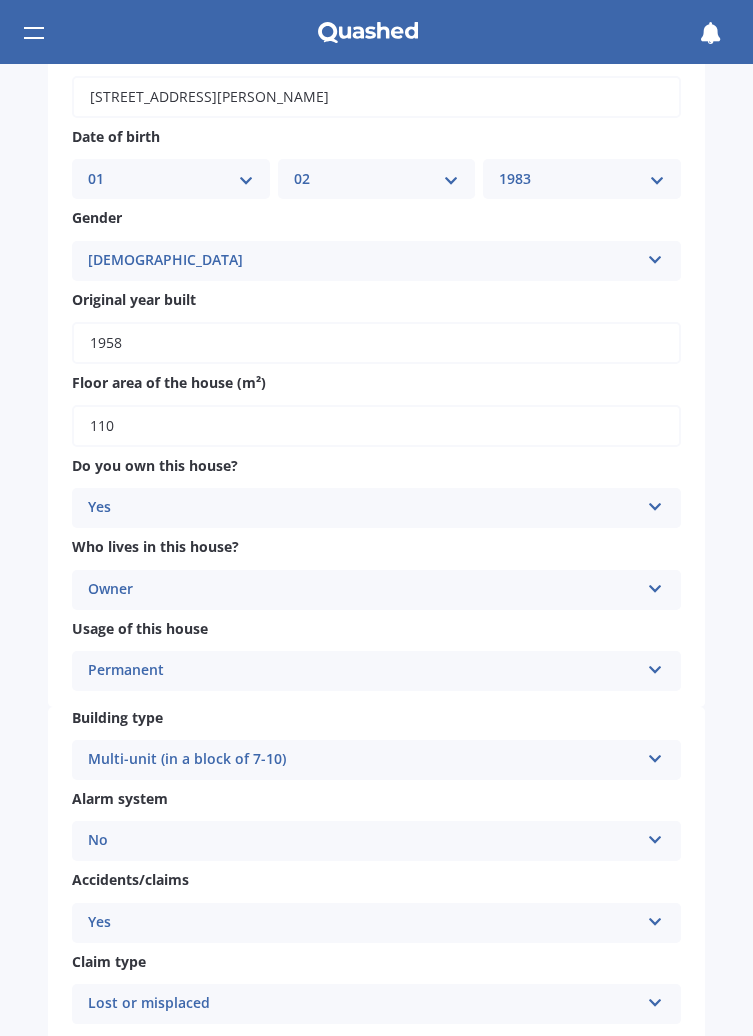 scroll, scrollTop: 197, scrollLeft: 0, axis: vertical 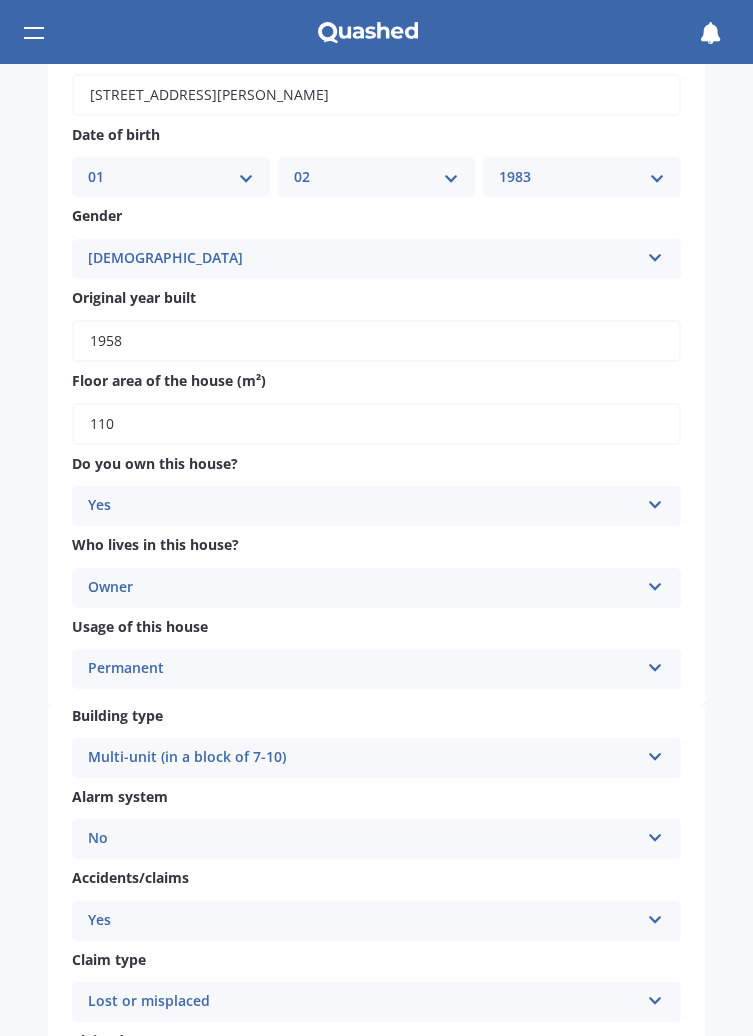 click at bounding box center (655, 583) 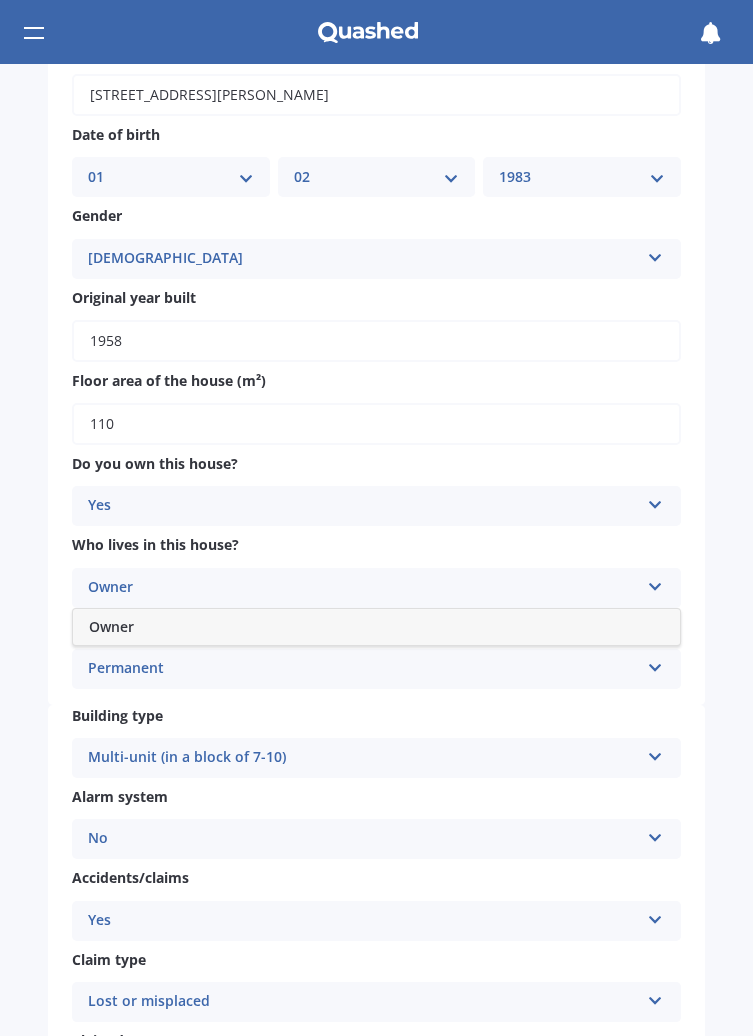 click on "Permanent Permanent Holiday (without tenancy)" at bounding box center [376, 669] 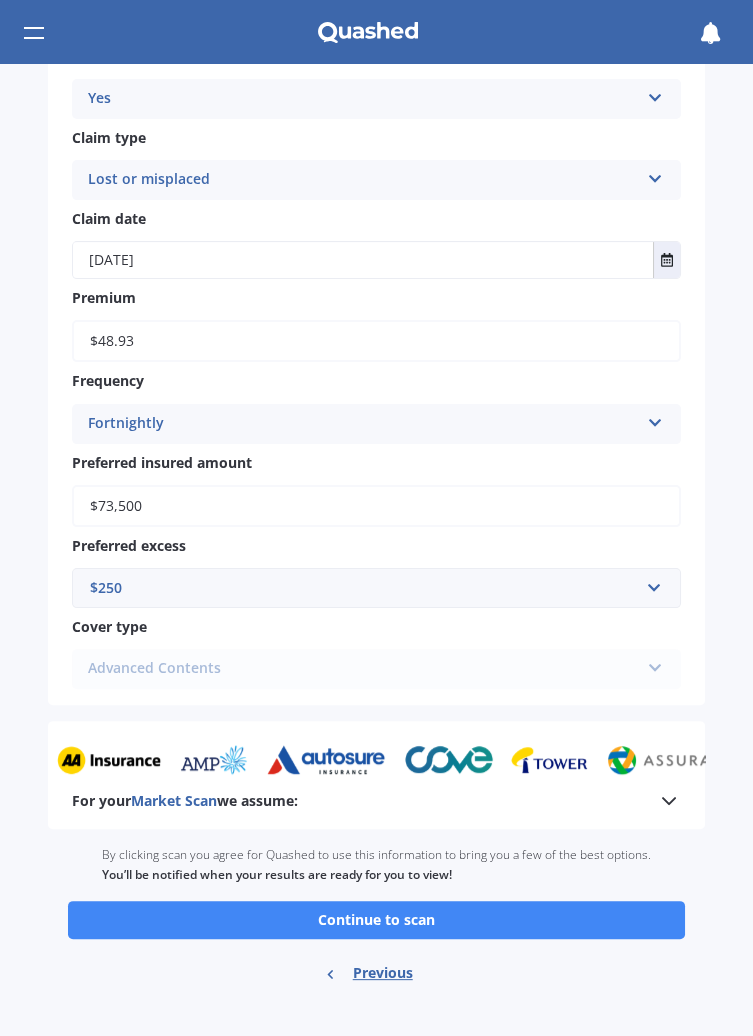 scroll, scrollTop: 1022, scrollLeft: 0, axis: vertical 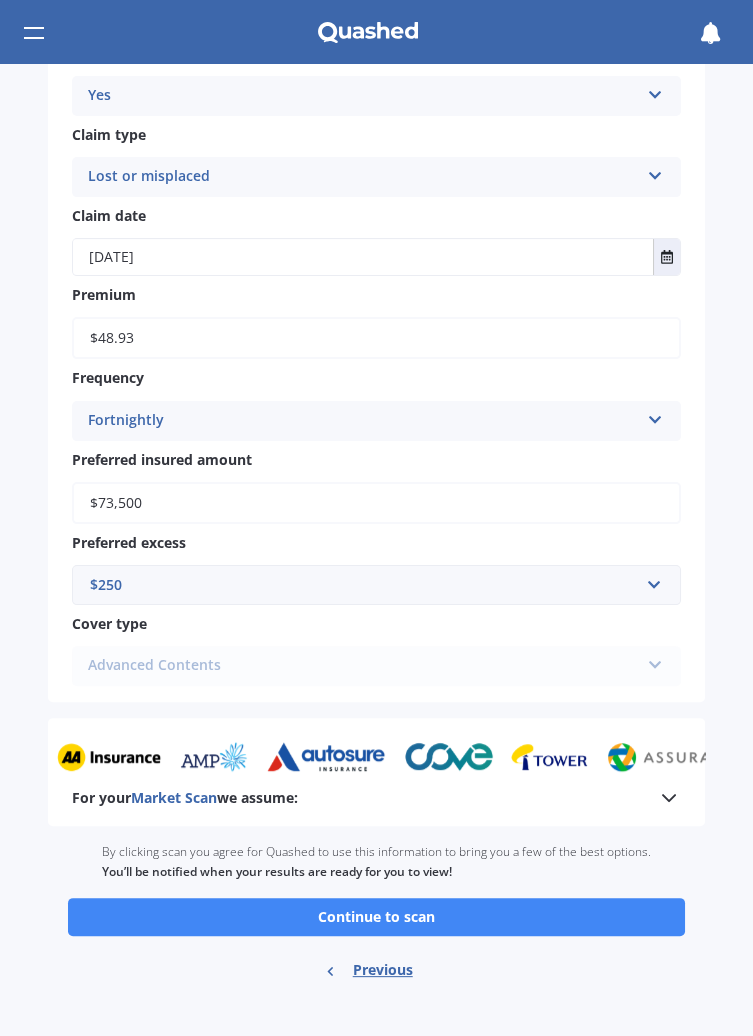 click on "Advanced Contents Premier Contents Advanced Contents Standard Contents Contents Plus" at bounding box center (376, 666) 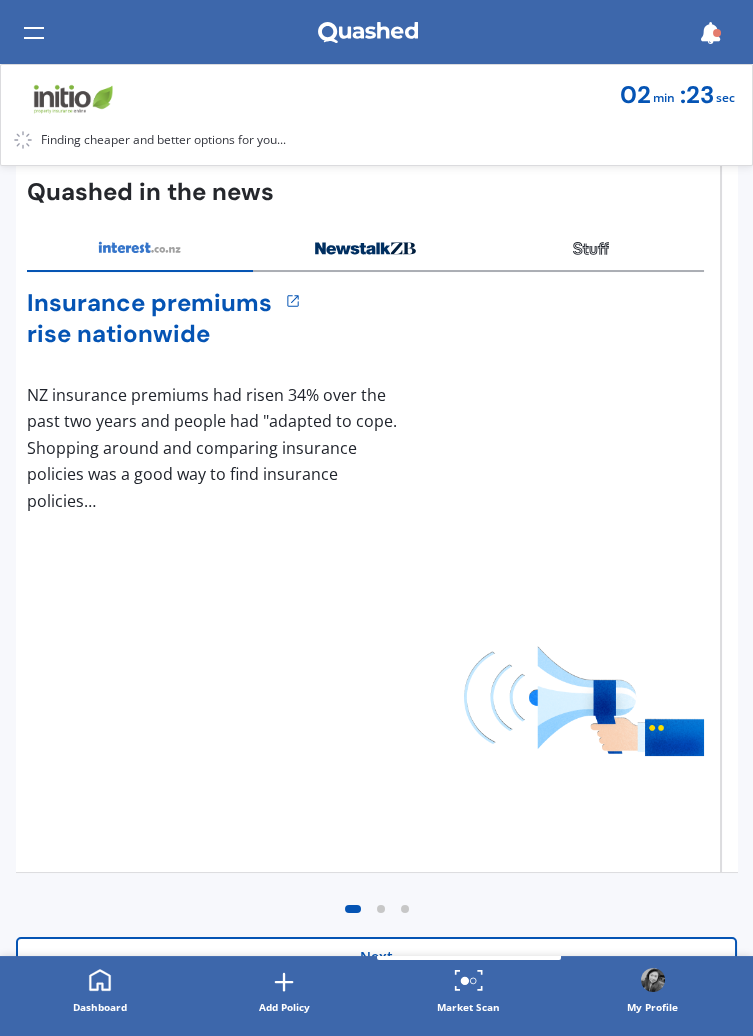 scroll, scrollTop: 195, scrollLeft: 0, axis: vertical 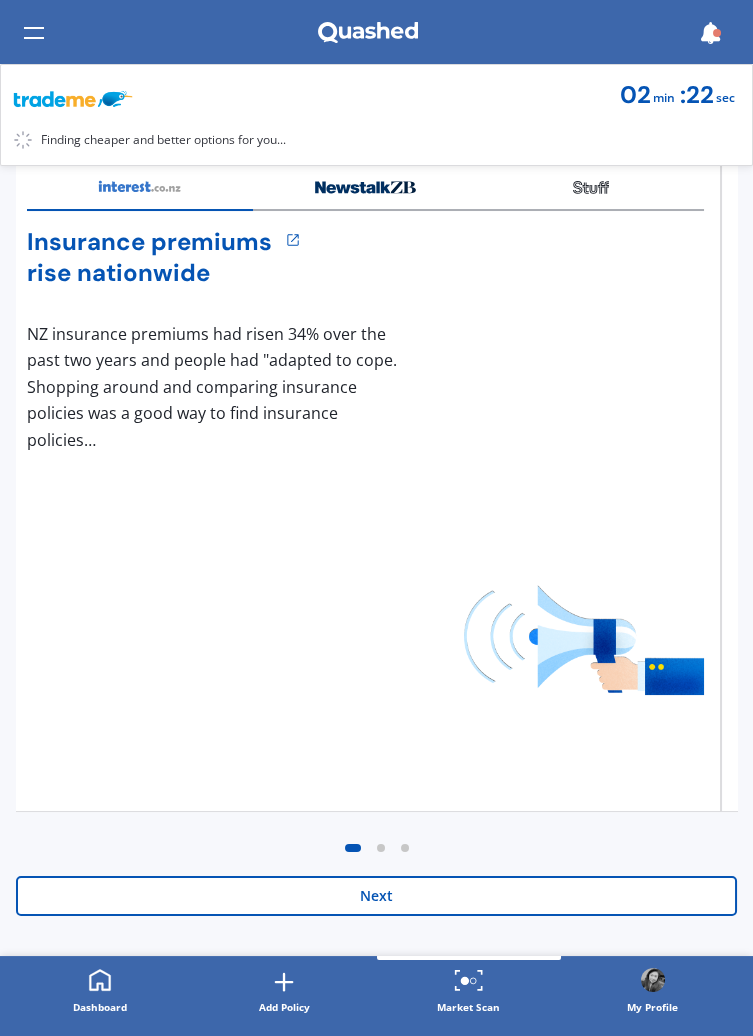 click on "Quashed in the news Insurance premiums rise nationwide 1 NZ insurance premiums had risen 34% over the past two years and people had "adapted to cope. Shopping around and comparing insurance policies was a good way to find insurance policies…" at bounding box center [365, 455] 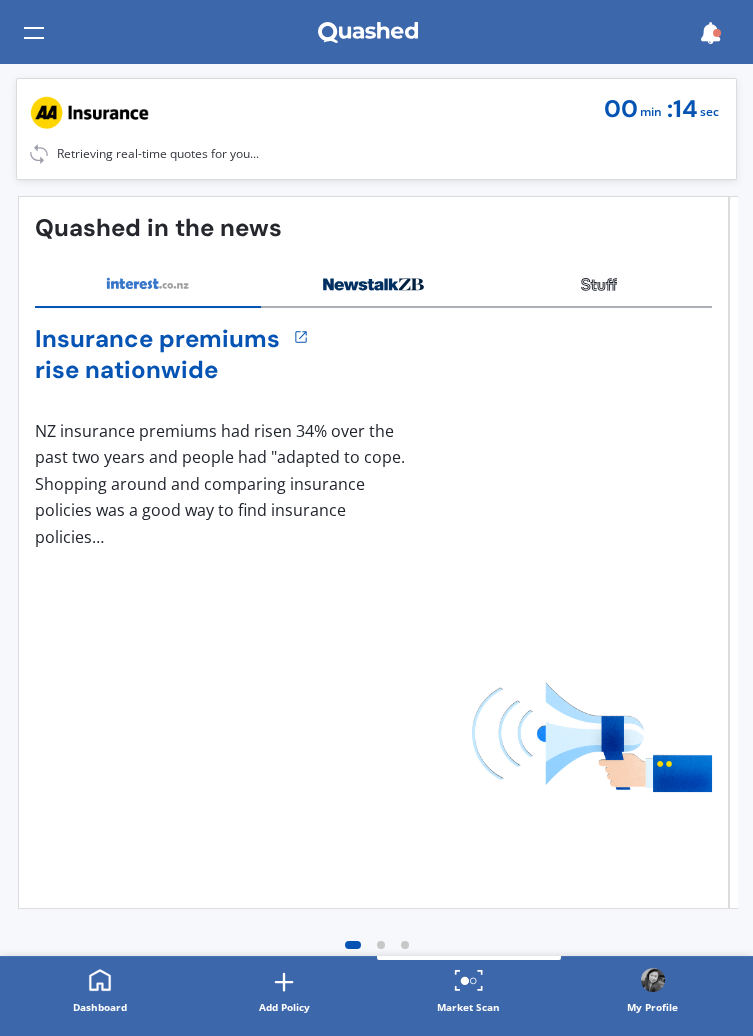 scroll, scrollTop: 195, scrollLeft: 0, axis: vertical 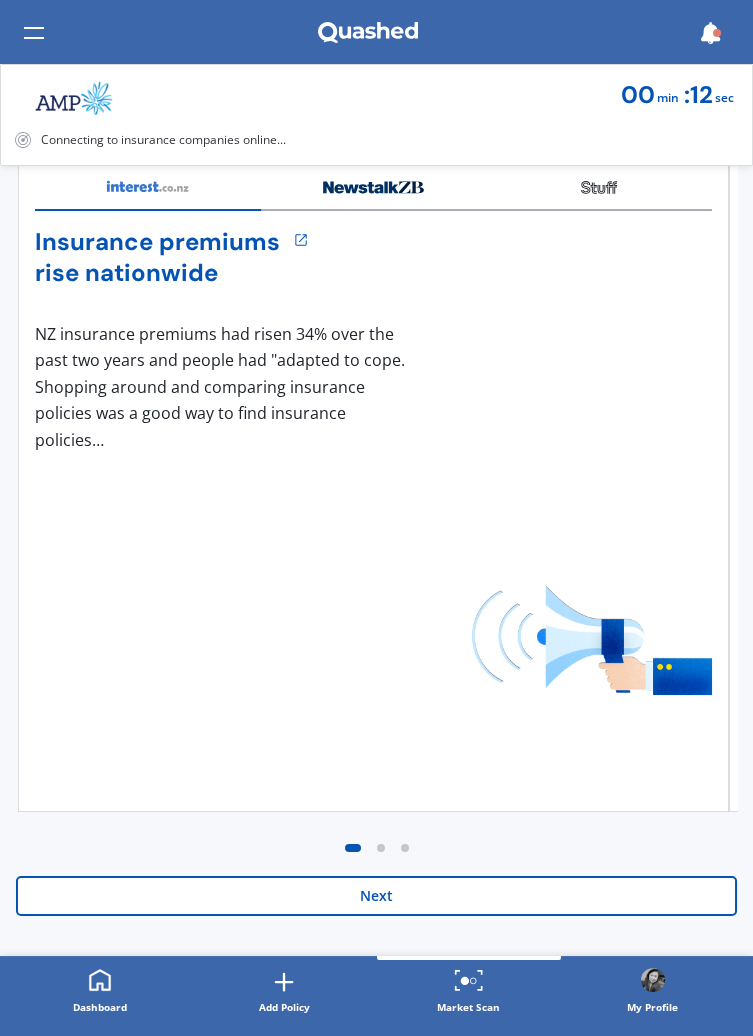 click on "Next" at bounding box center (376, 896) 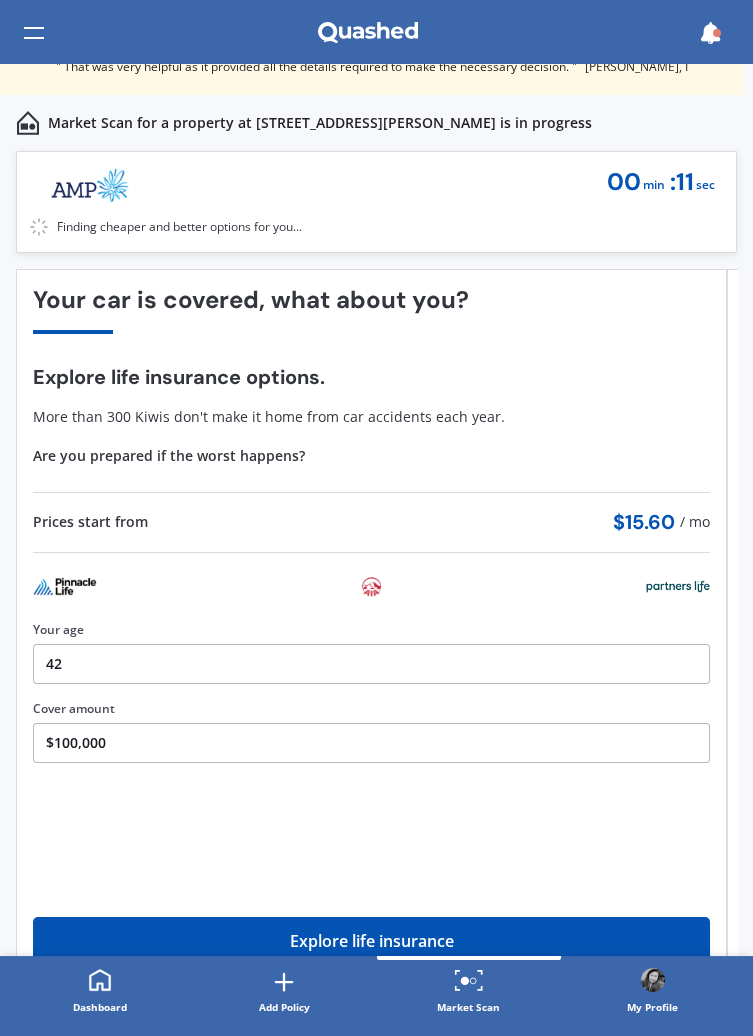 scroll, scrollTop: 0, scrollLeft: 0, axis: both 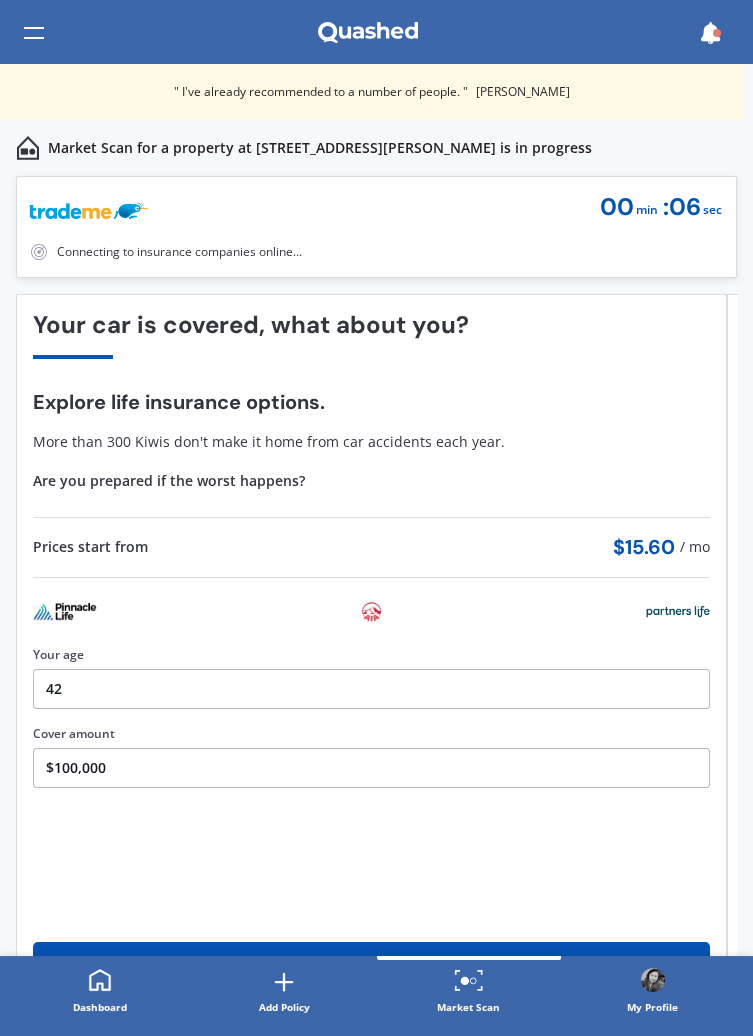 click on "Your car is covered, what about you? Explore life insurance options. More than 300 Kiwis don't make it home from car accidents each year. Are you prepared if the worst happens? Prices start from $ 15.60 / mo Your age [DEMOGRAPHIC_DATA] Cover amount $100,000 Explore life insurance" at bounding box center [371, 650] 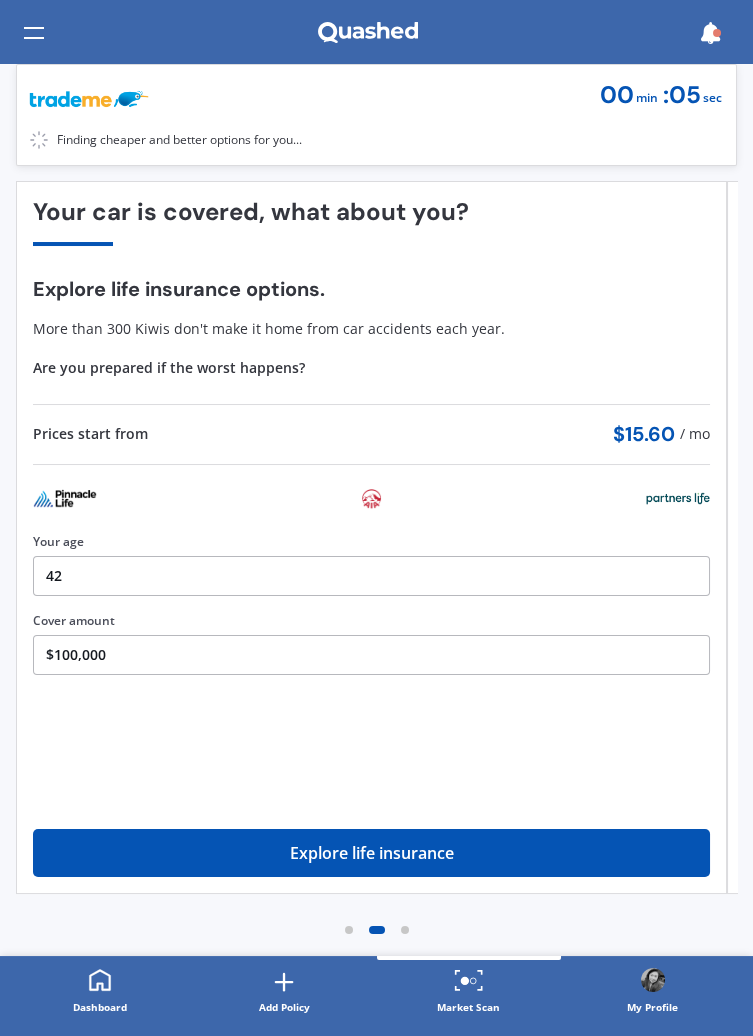 scroll, scrollTop: 115, scrollLeft: 0, axis: vertical 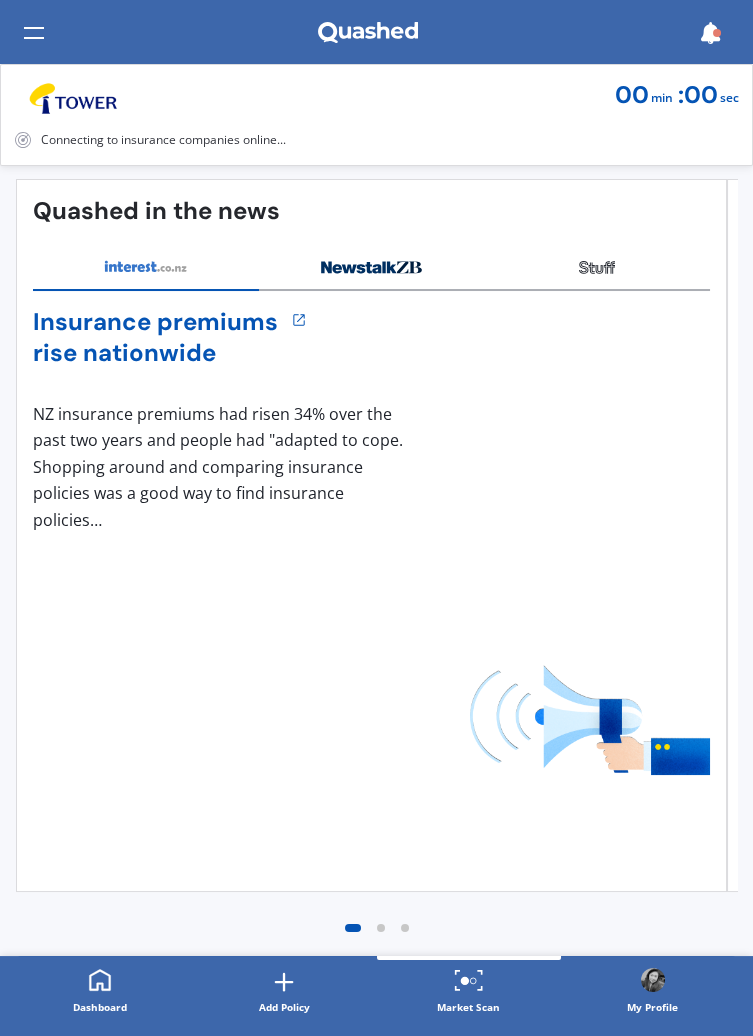 click on "Connecting to insurance companies online..." at bounding box center (376, 140) 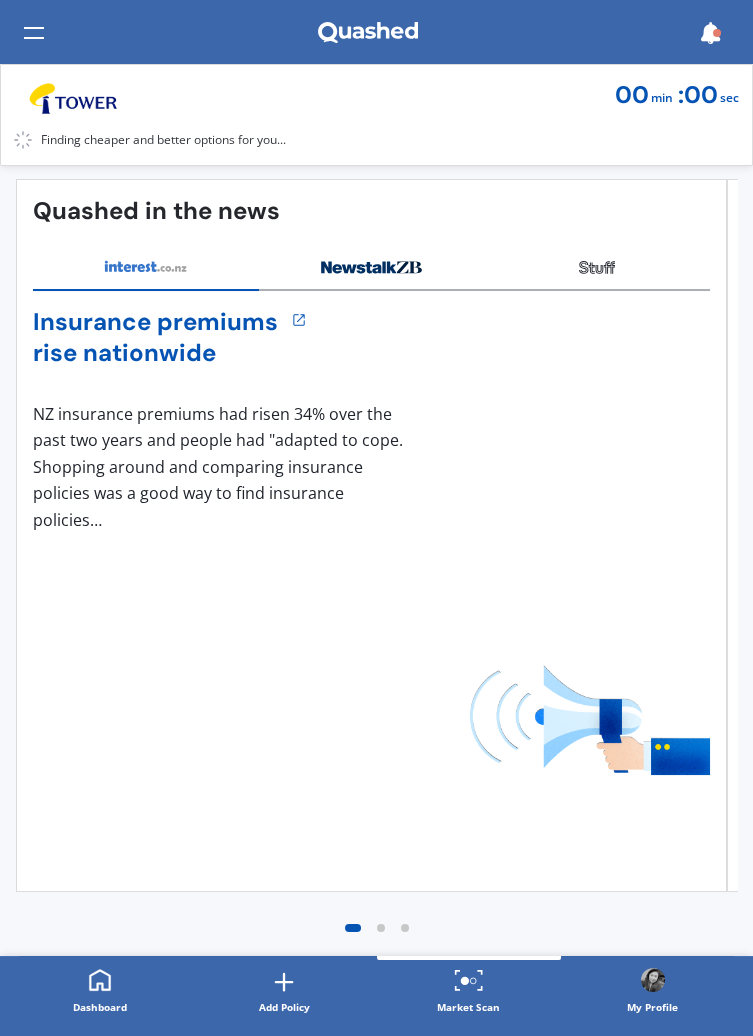 click at bounding box center (717, 33) 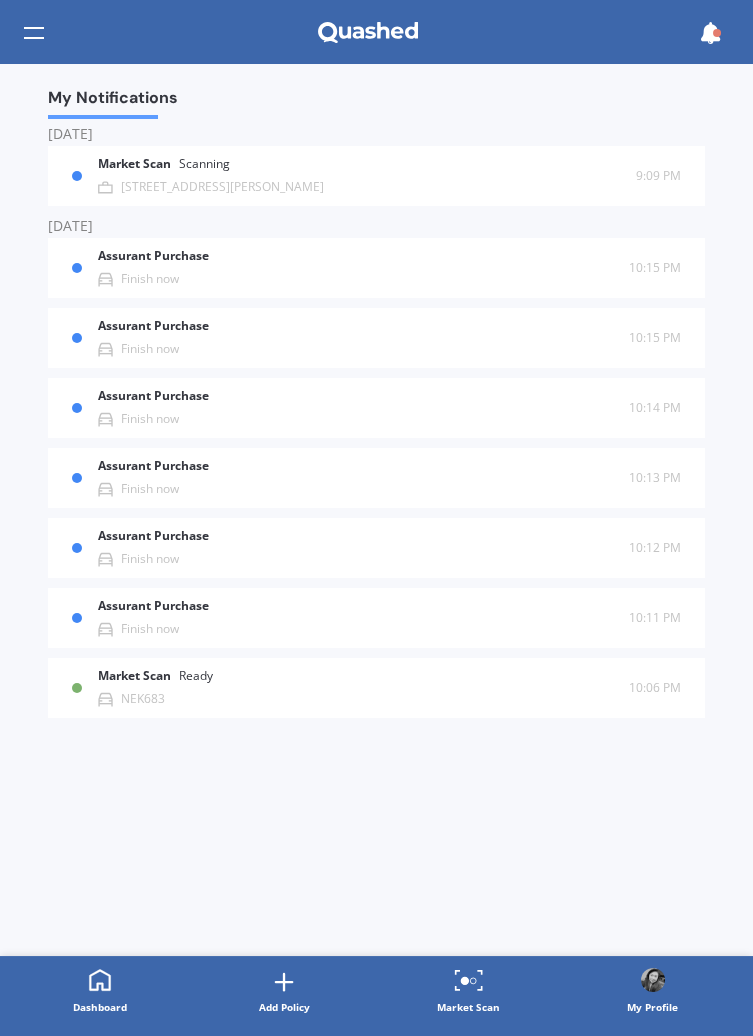 scroll, scrollTop: 0, scrollLeft: 0, axis: both 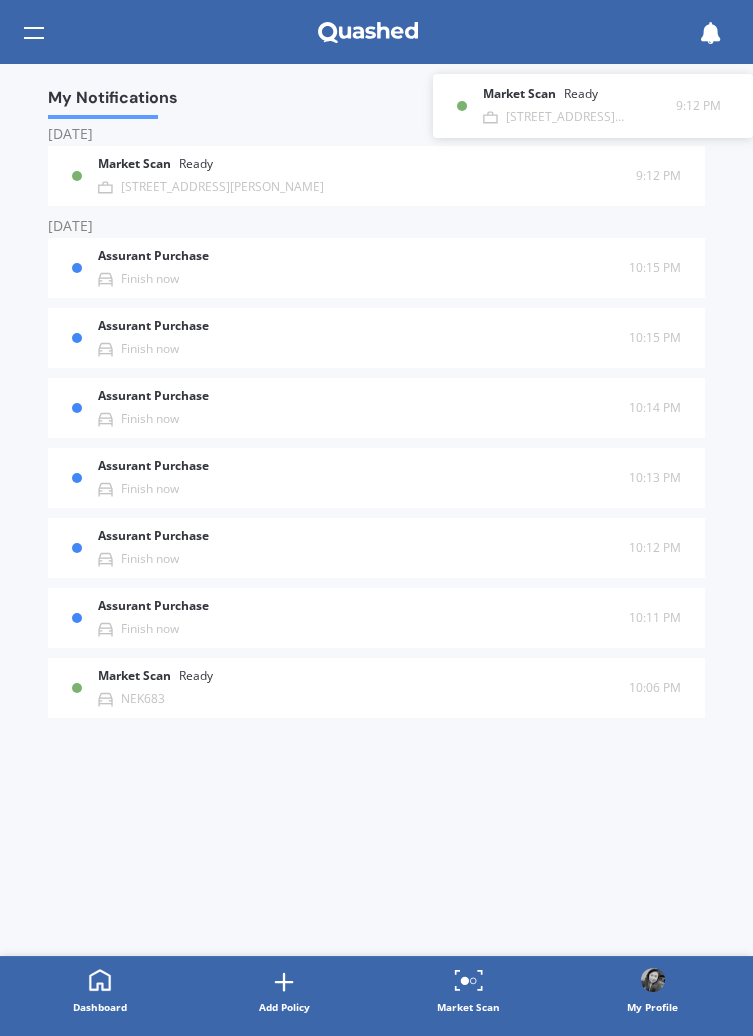 click on "Market Scan [GEOGRAPHIC_DATA][STREET_ADDRESS][PERSON_NAME]" at bounding box center [367, 175] 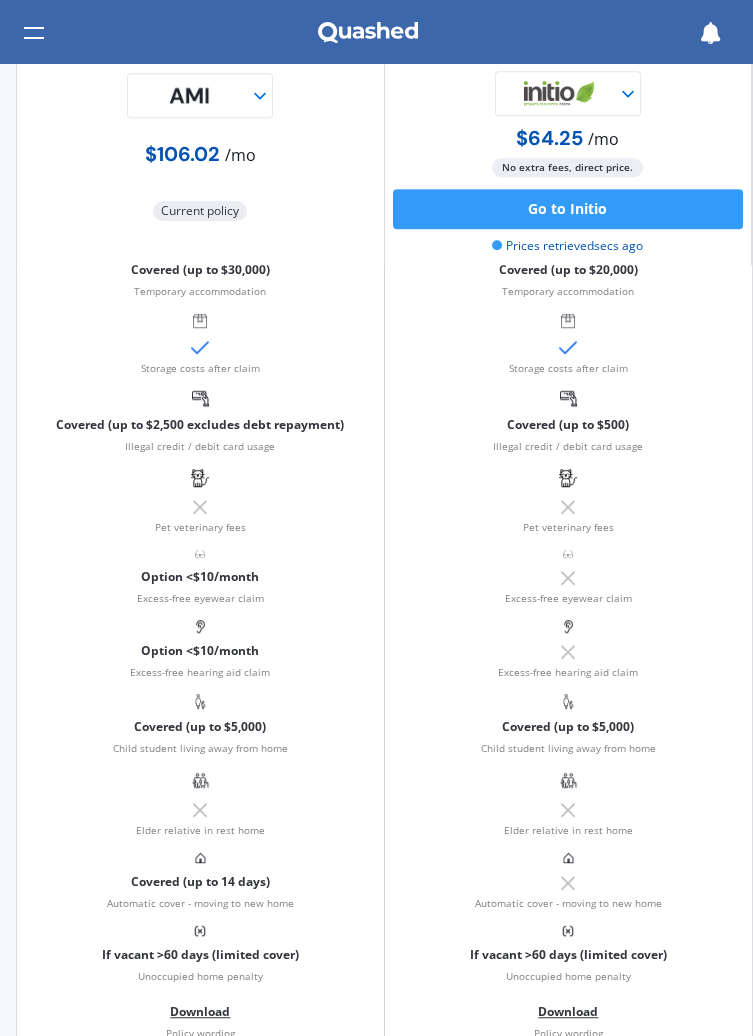 scroll, scrollTop: 2166, scrollLeft: 0, axis: vertical 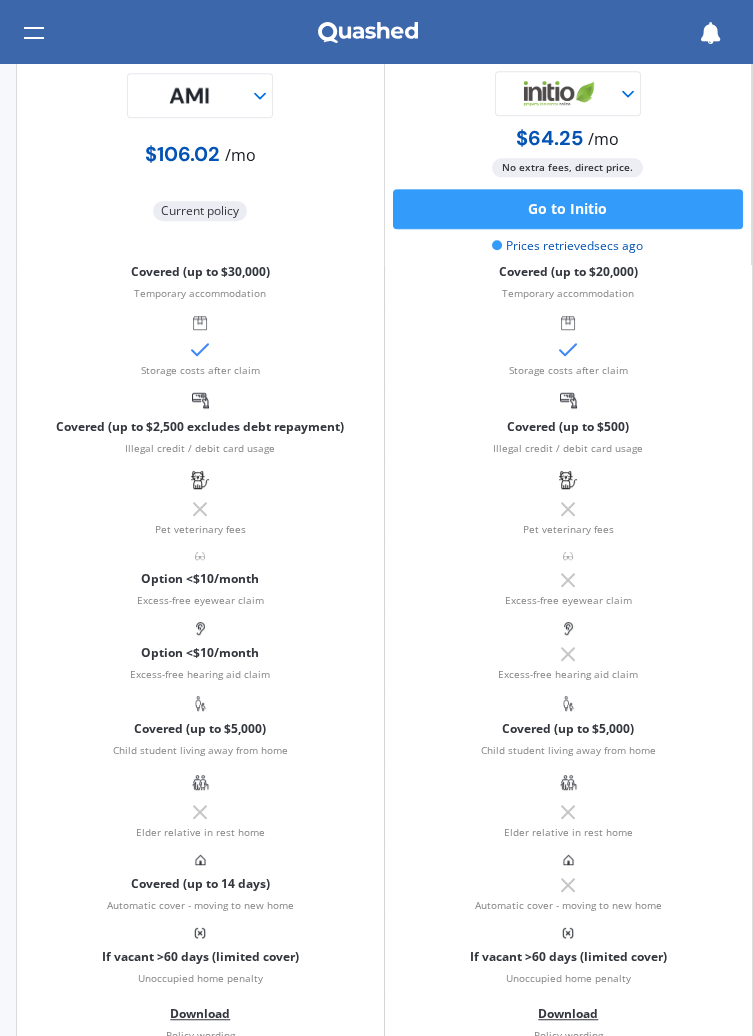 click on "Go to Initio" at bounding box center (568, 209) 